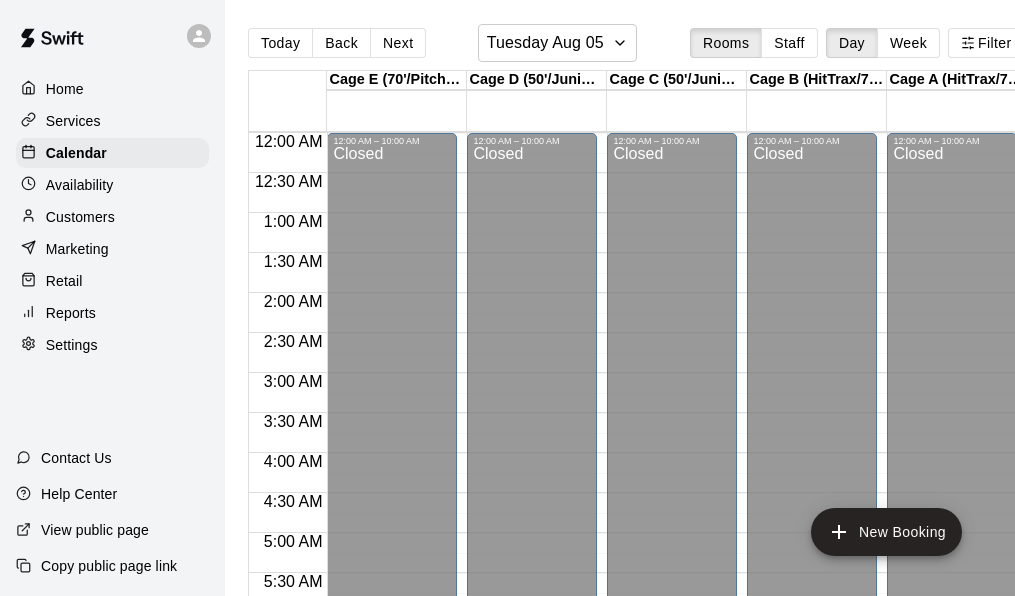 scroll, scrollTop: 0, scrollLeft: 0, axis: both 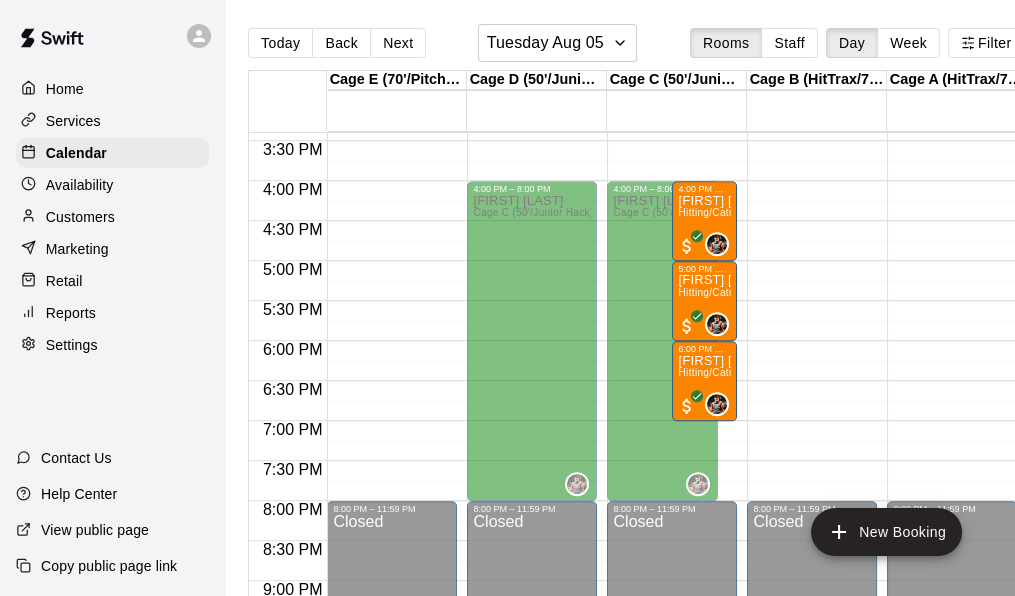 click on "Services" at bounding box center [73, 121] 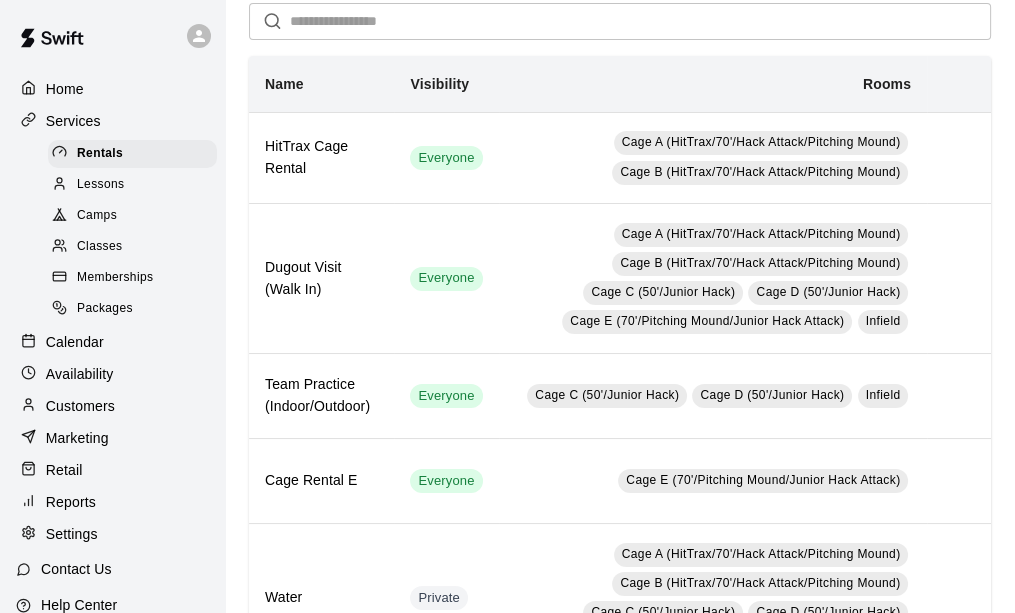 scroll, scrollTop: 0, scrollLeft: 0, axis: both 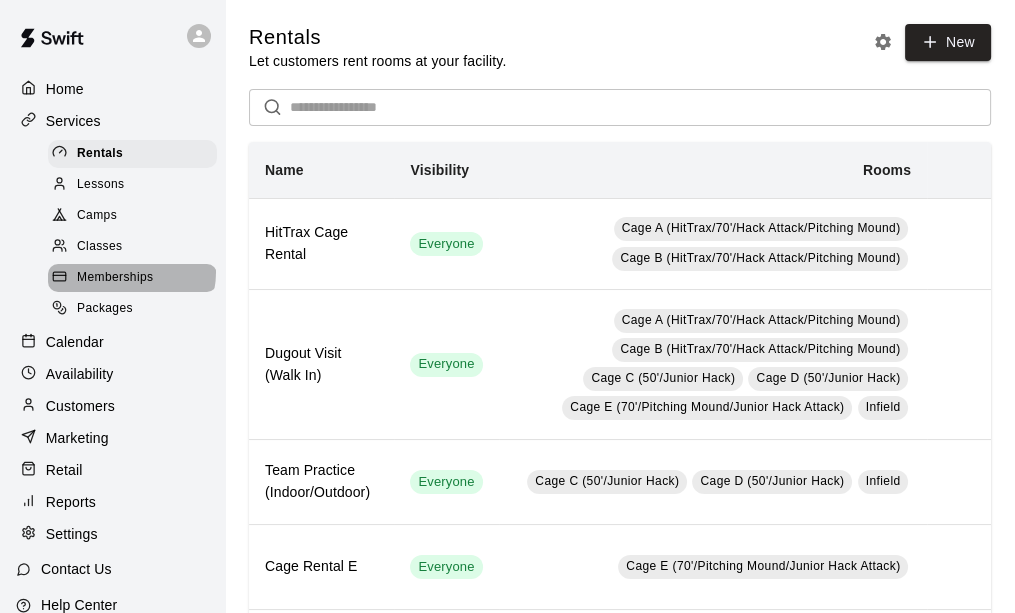 click on "Memberships" at bounding box center [115, 278] 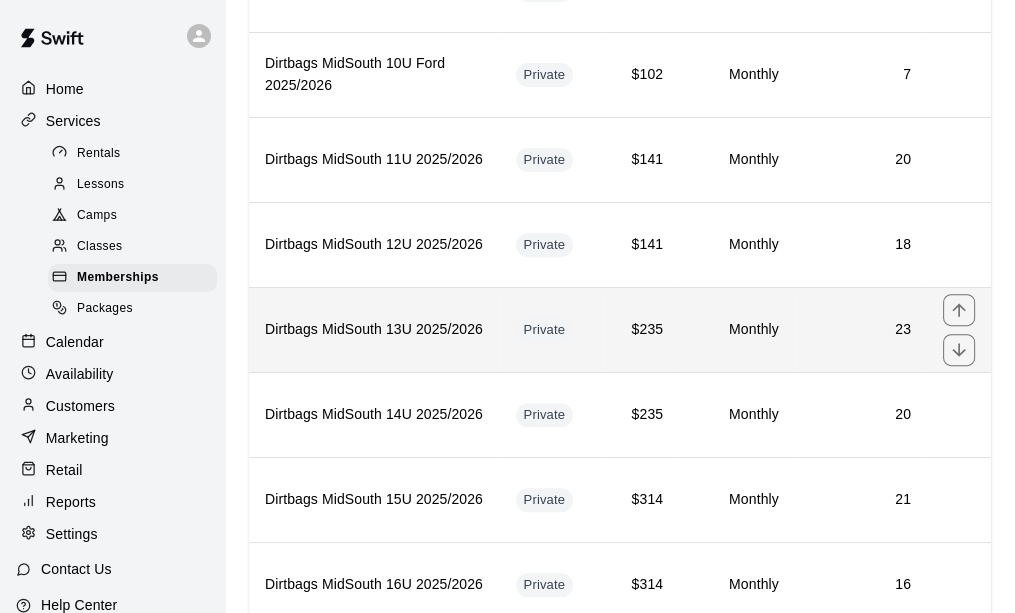 scroll, scrollTop: 900, scrollLeft: 0, axis: vertical 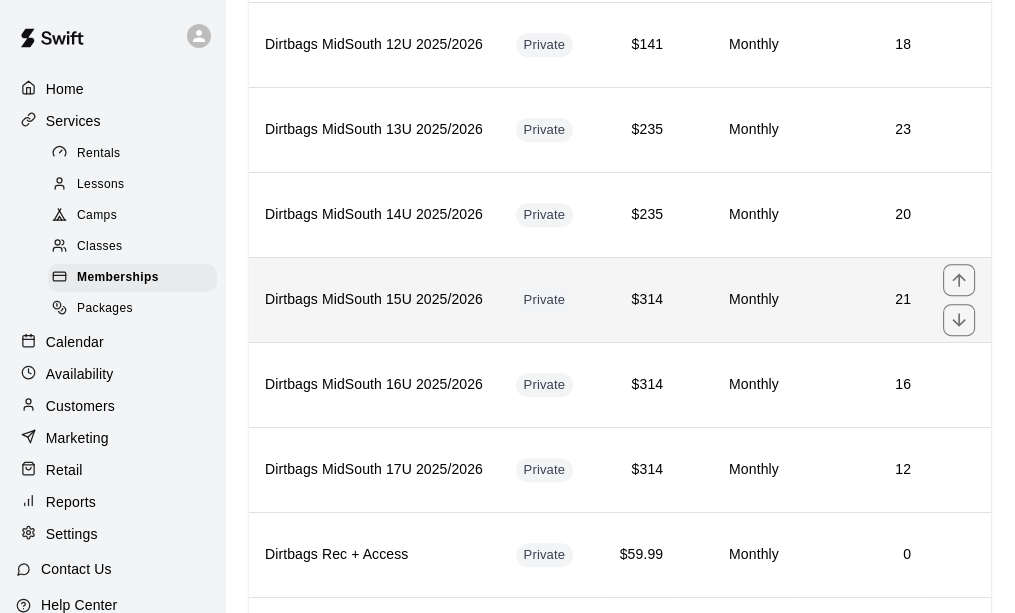 click on "Dirtbags MidSouth 15U 2025/2026" at bounding box center (374, 300) 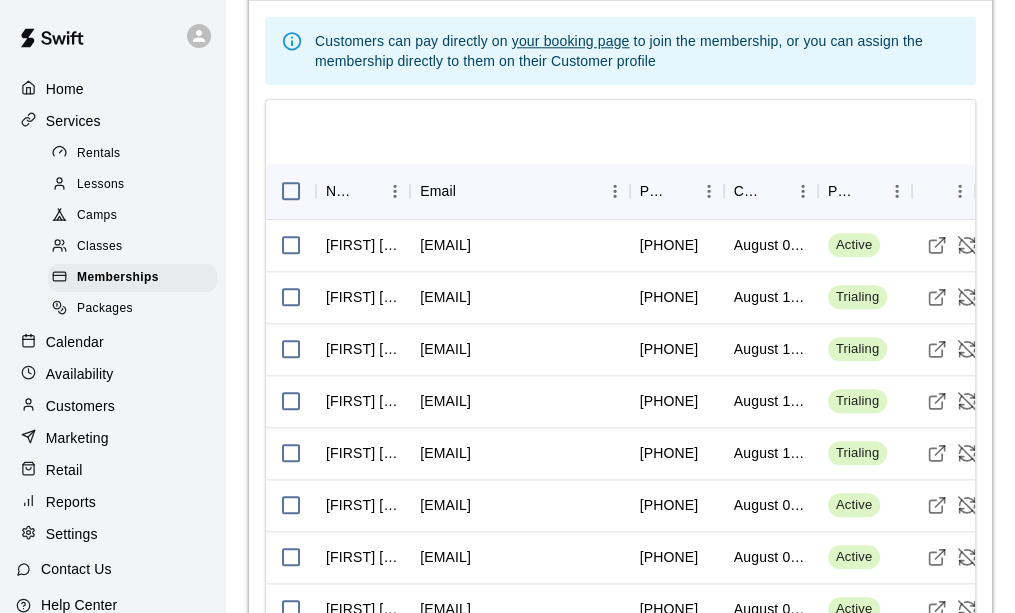 scroll, scrollTop: 2100, scrollLeft: 0, axis: vertical 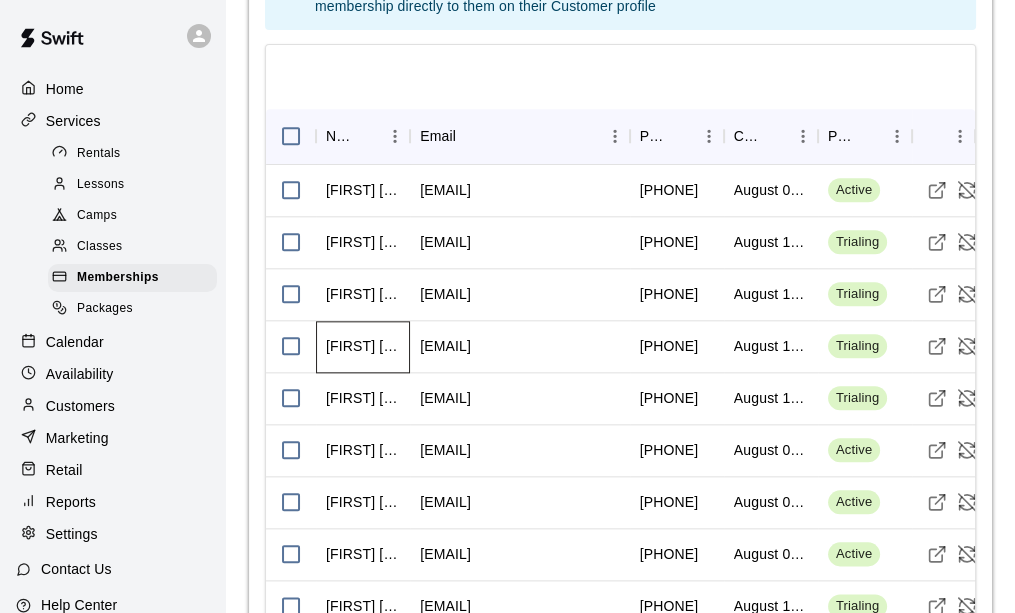 click on "Jason Whiteaker" at bounding box center (363, 346) 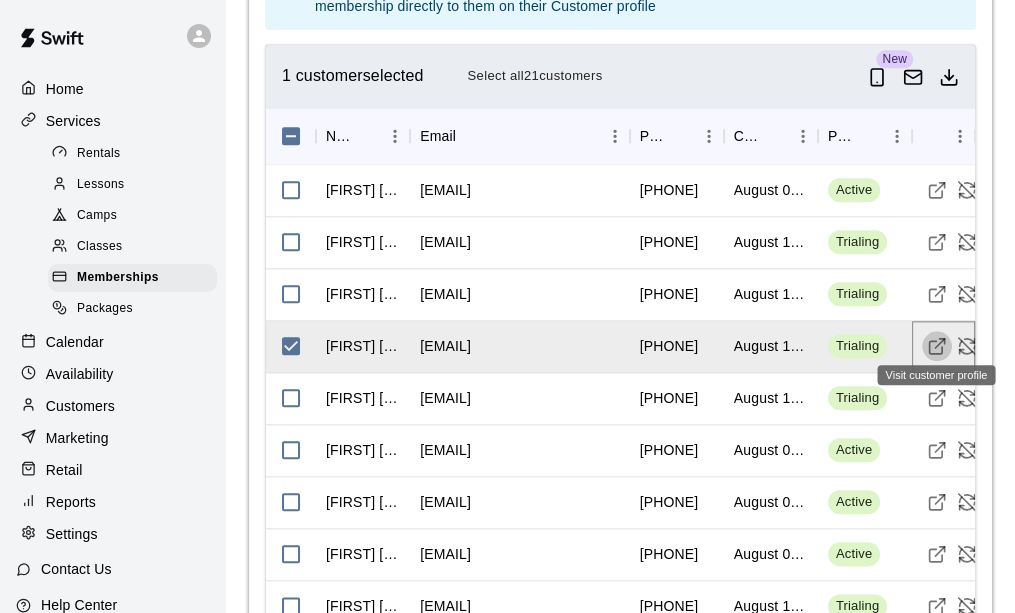 click 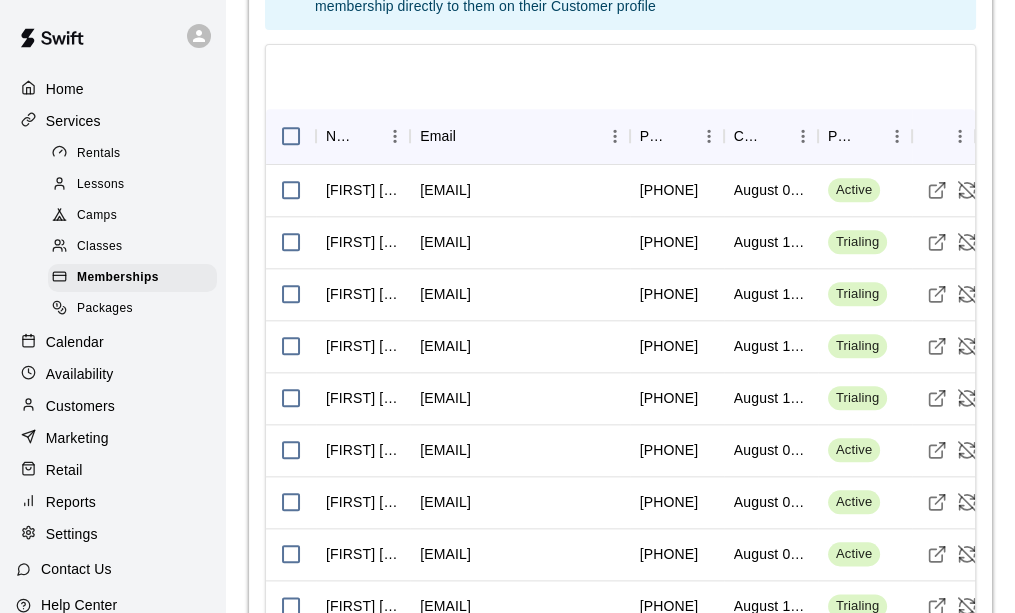 click on "Home" at bounding box center [65, 89] 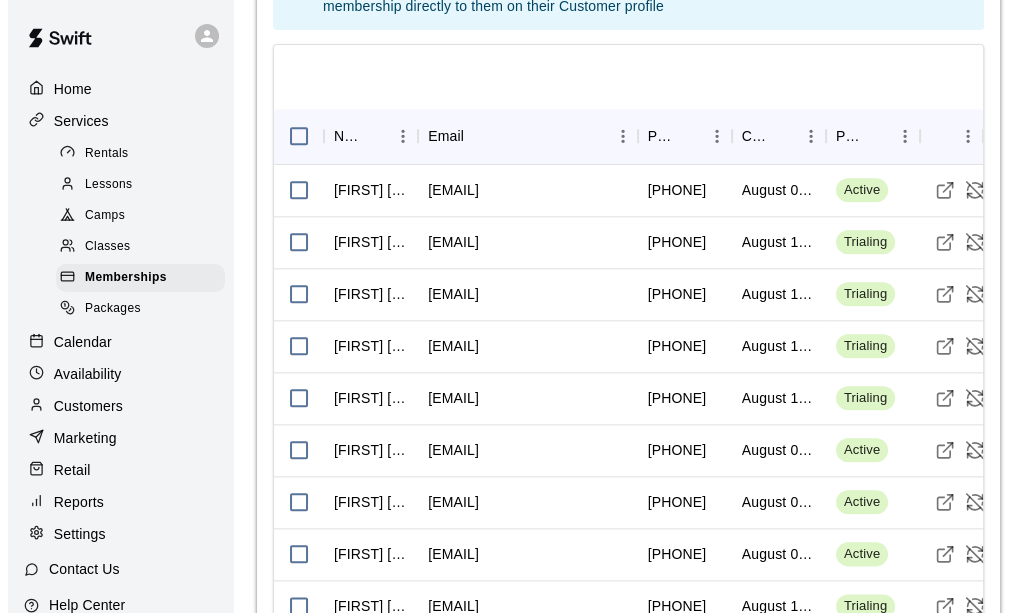 scroll, scrollTop: 0, scrollLeft: 0, axis: both 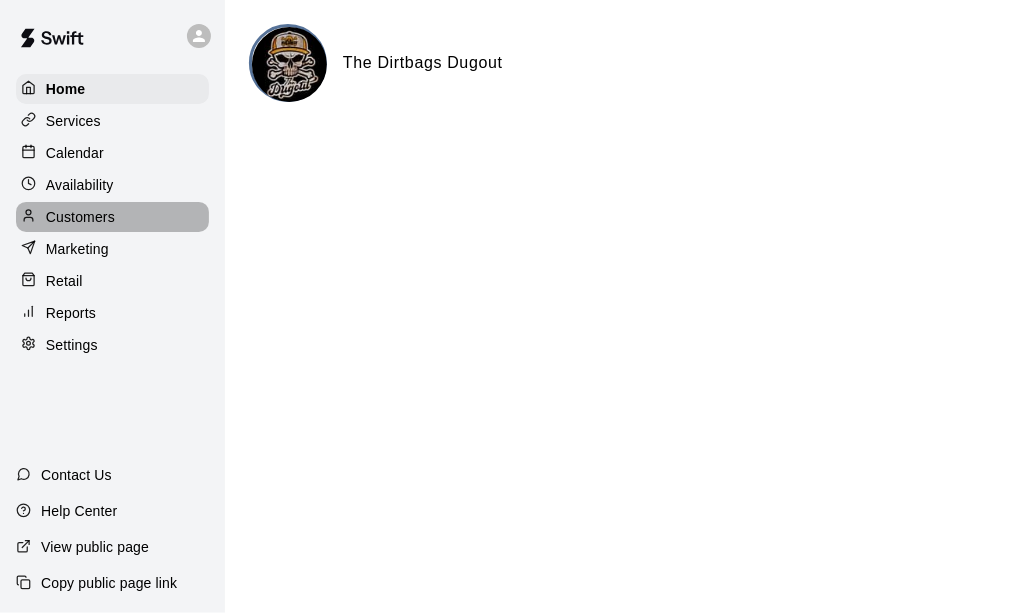 click on "Customers" at bounding box center [80, 217] 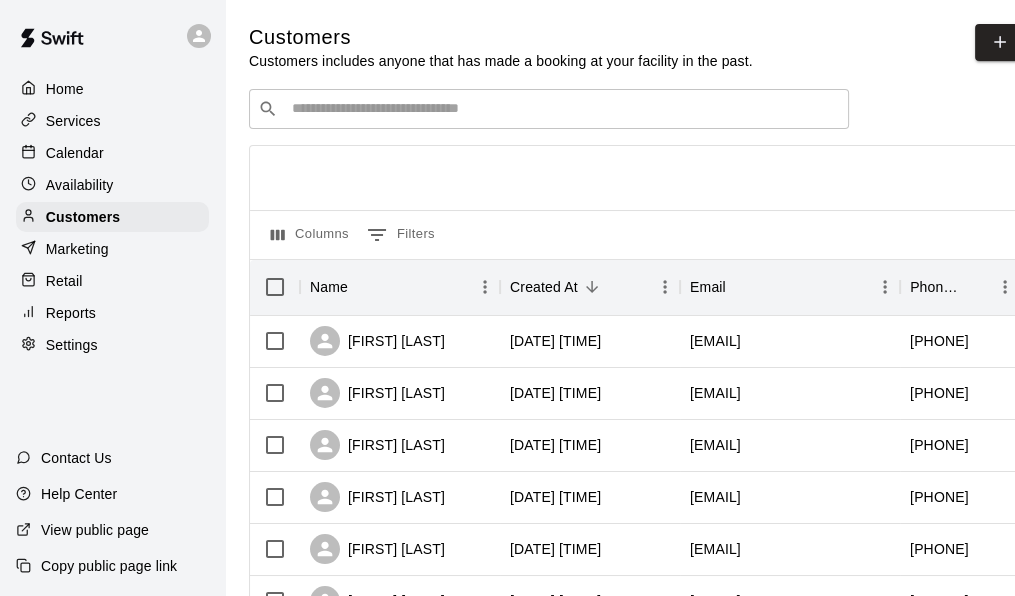 click on "Home" at bounding box center [65, 89] 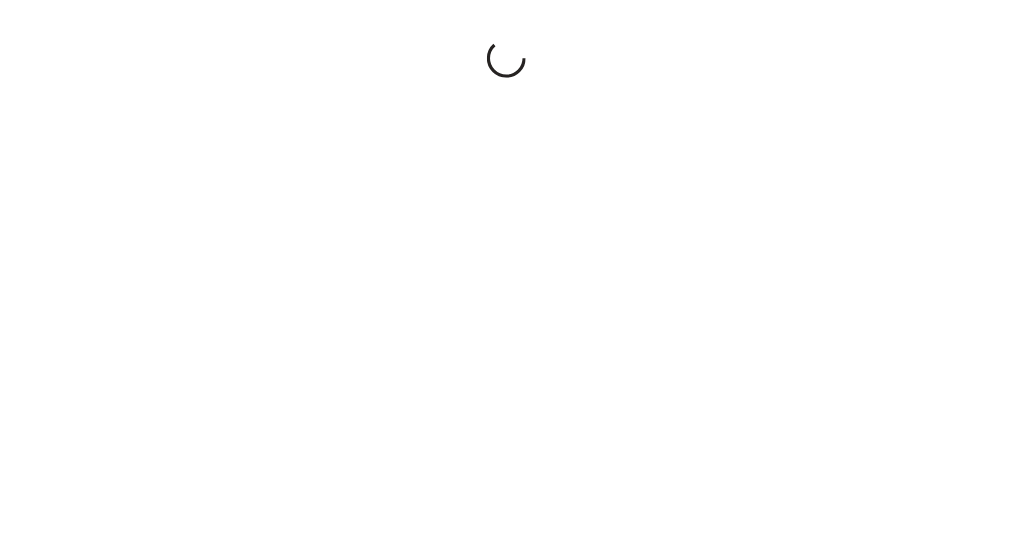 scroll, scrollTop: 0, scrollLeft: 0, axis: both 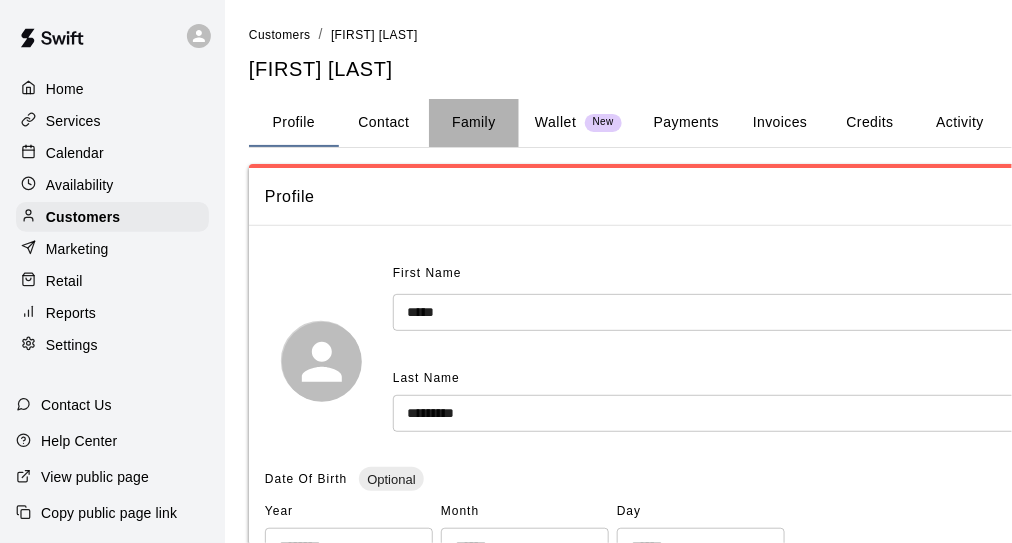 click on "Family" at bounding box center (474, 123) 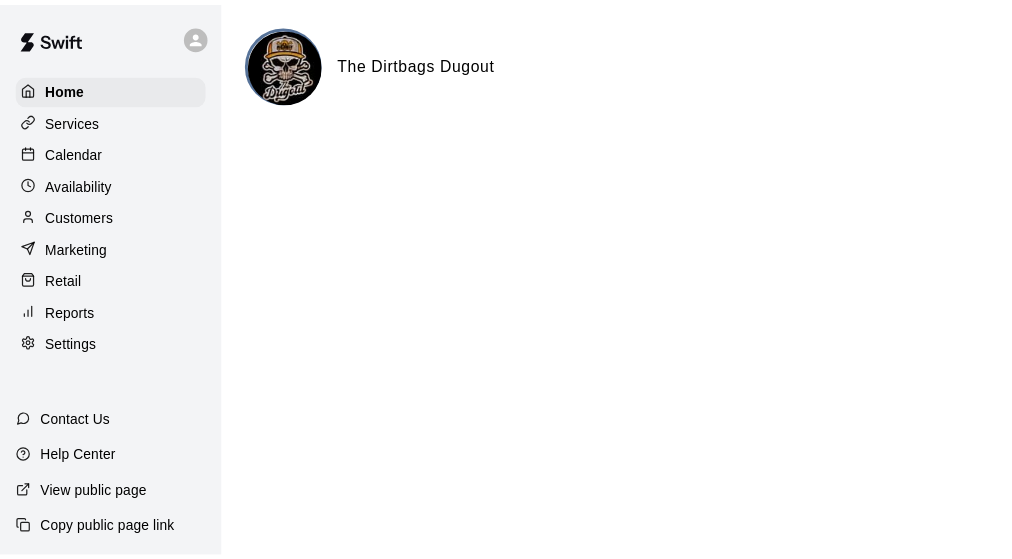 scroll, scrollTop: 0, scrollLeft: 0, axis: both 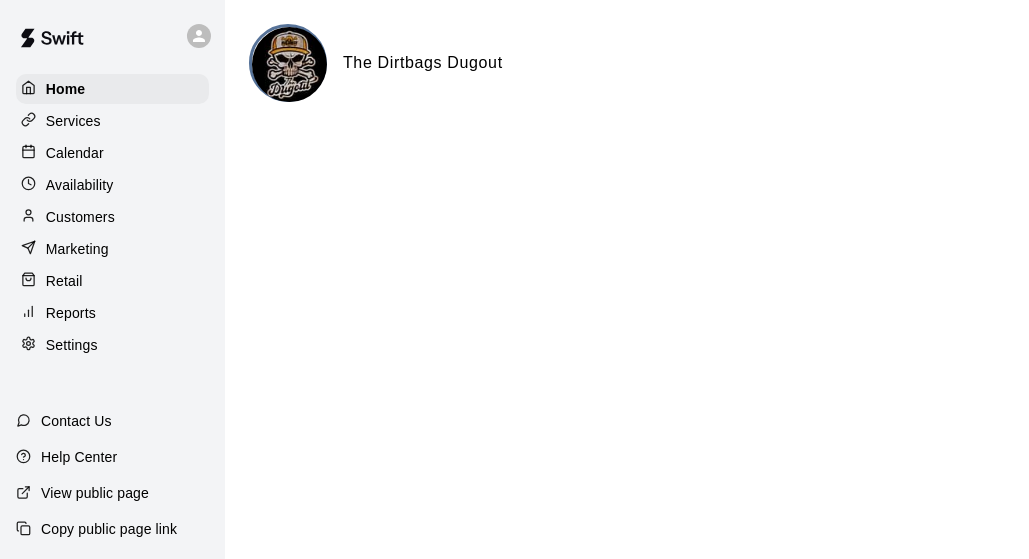 click on "Services" at bounding box center (73, 121) 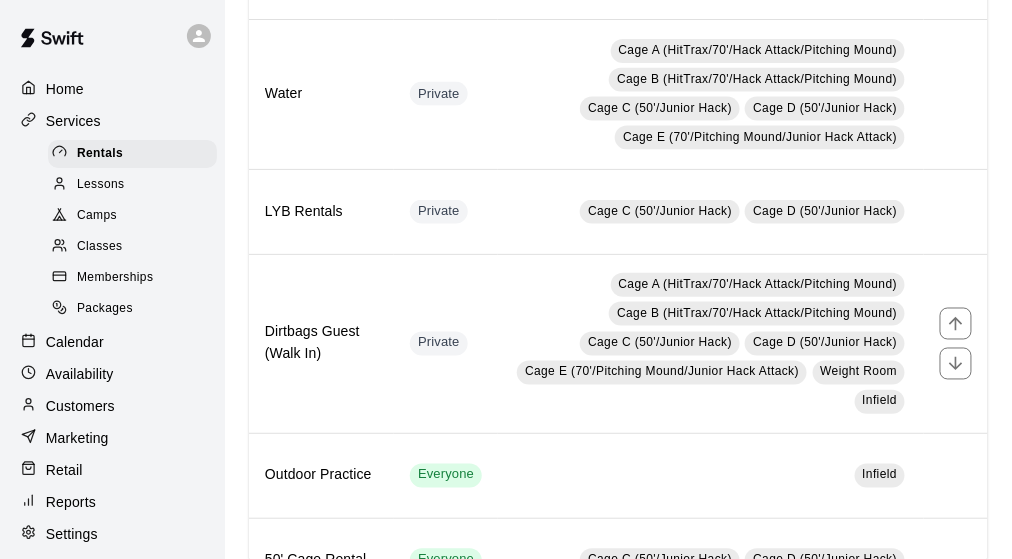 scroll, scrollTop: 564, scrollLeft: 0, axis: vertical 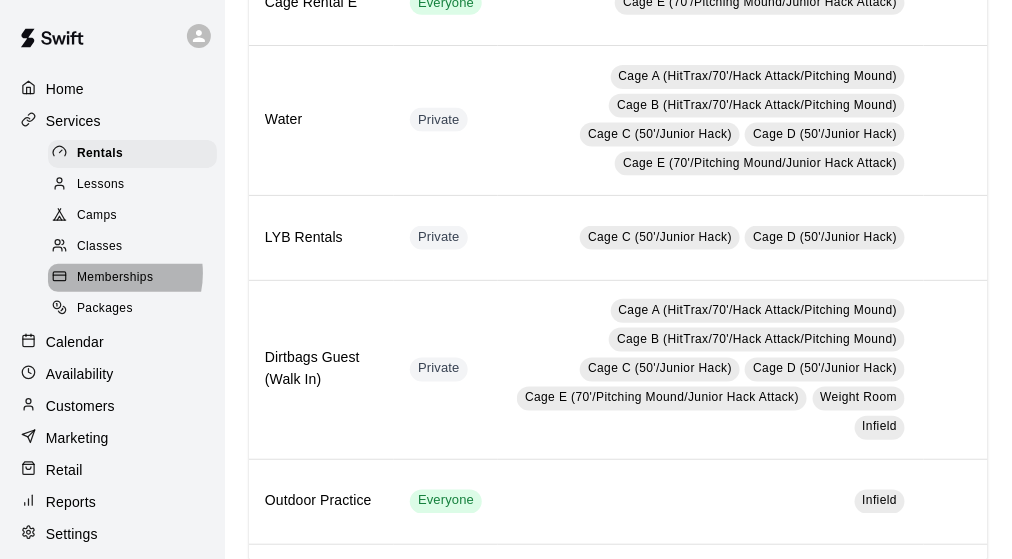 click on "Memberships" at bounding box center (115, 278) 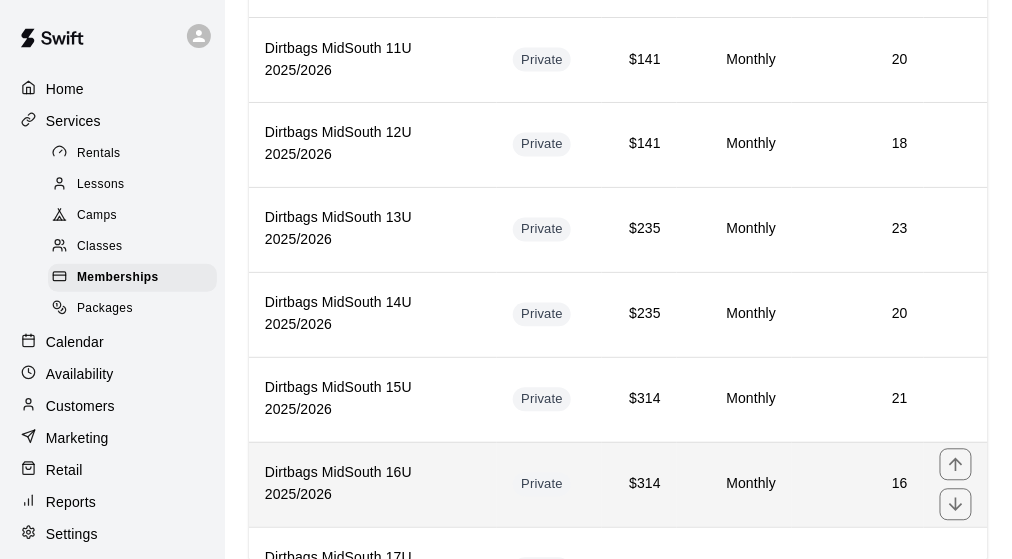 scroll, scrollTop: 1000, scrollLeft: 0, axis: vertical 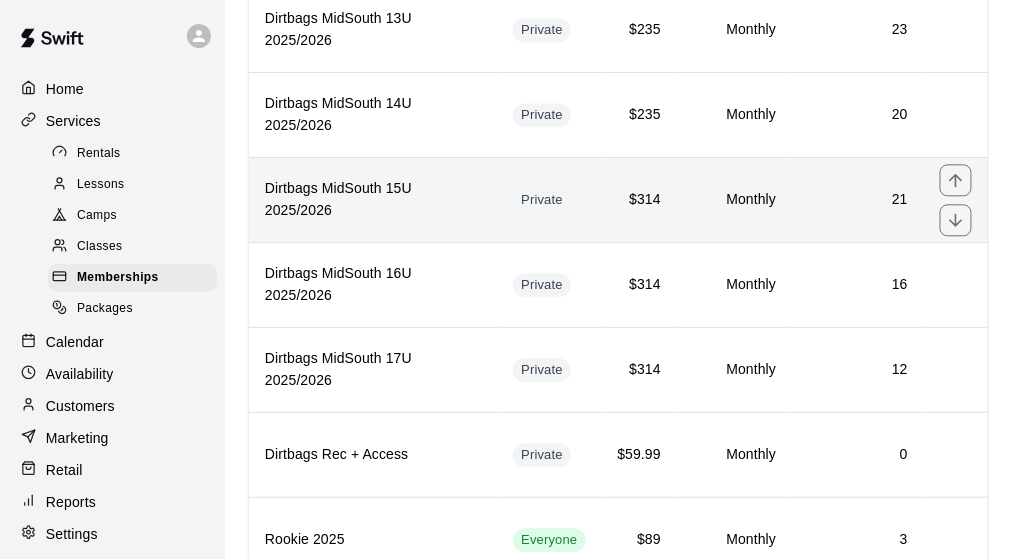 click on "Dirtbags MidSouth 15U 2025/2026" at bounding box center (373, 200) 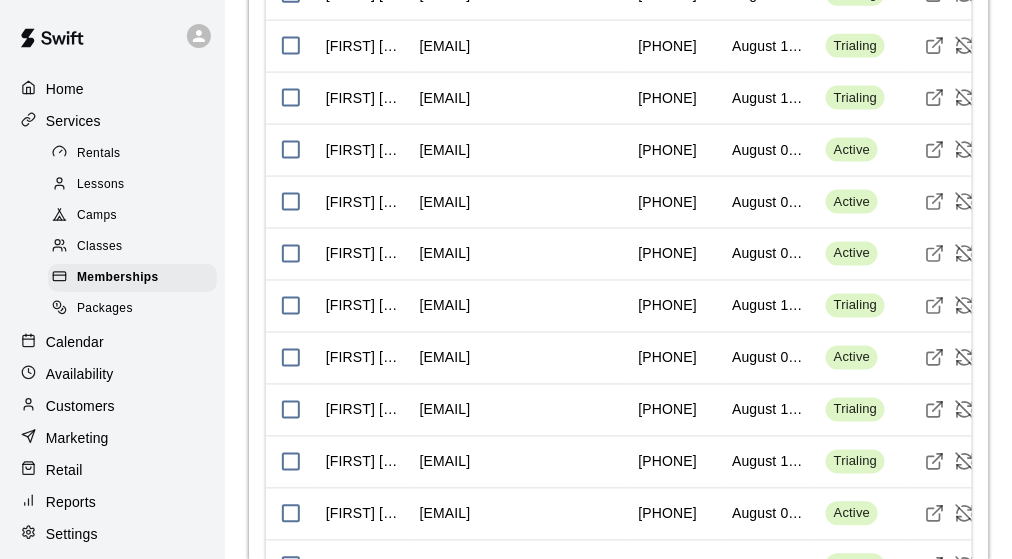 scroll, scrollTop: 2500, scrollLeft: 0, axis: vertical 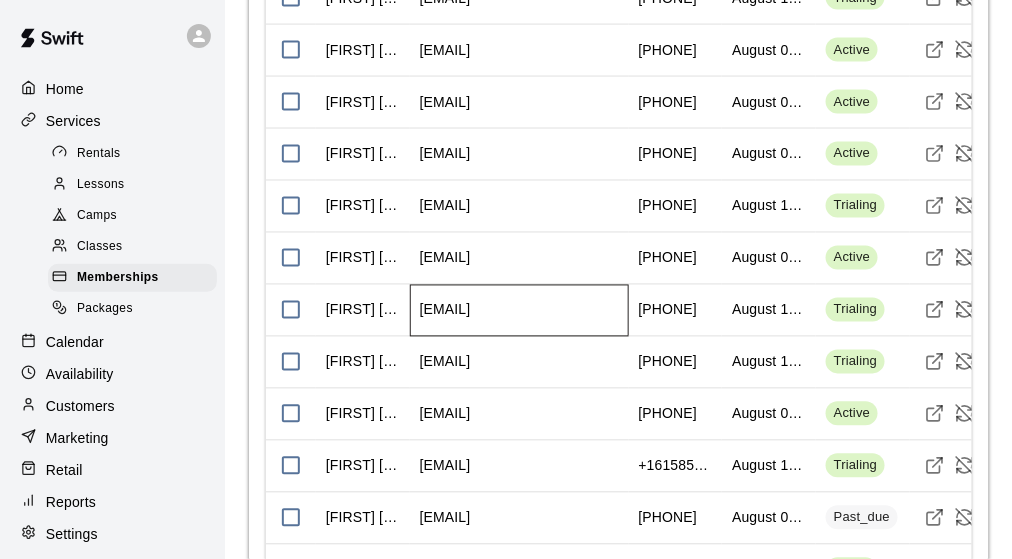 click on "thompson.brandon.r@gmail.com" at bounding box center [445, 310] 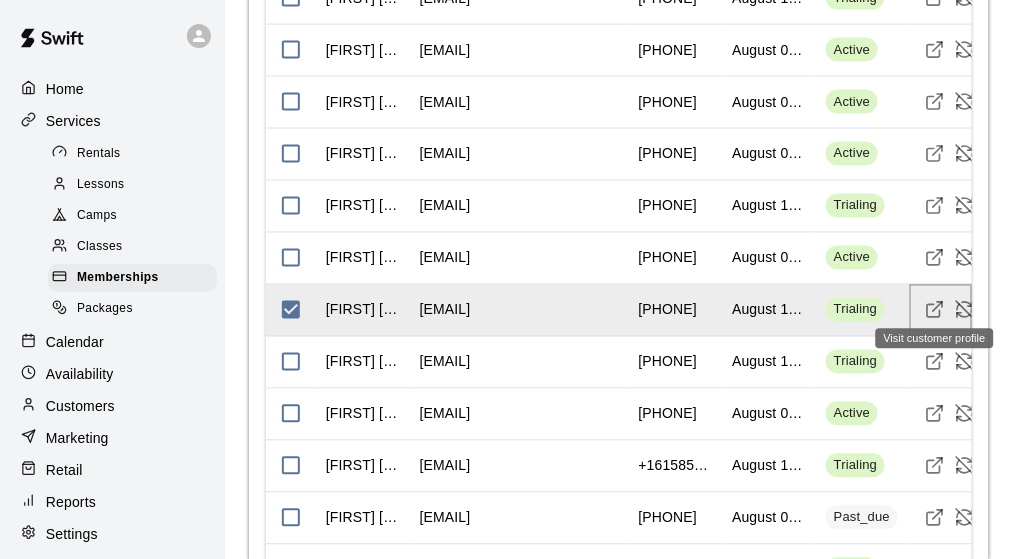 click 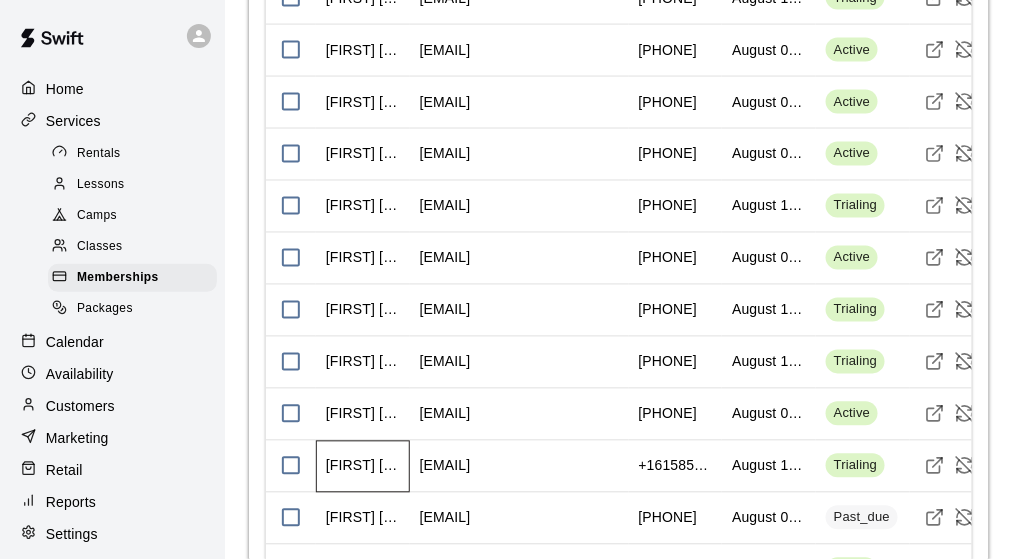 click on "Elizabeth Garcia" at bounding box center (363, 467) 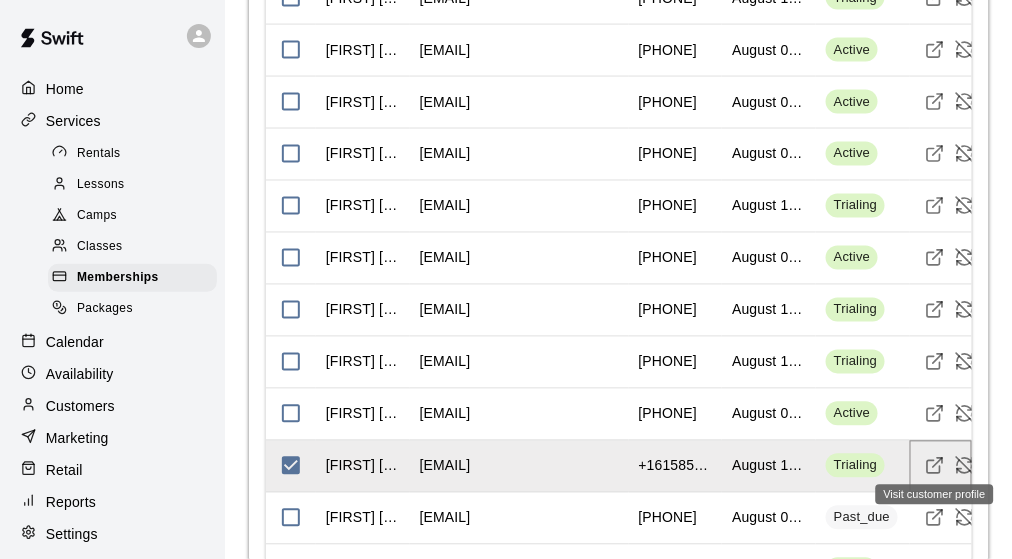 click 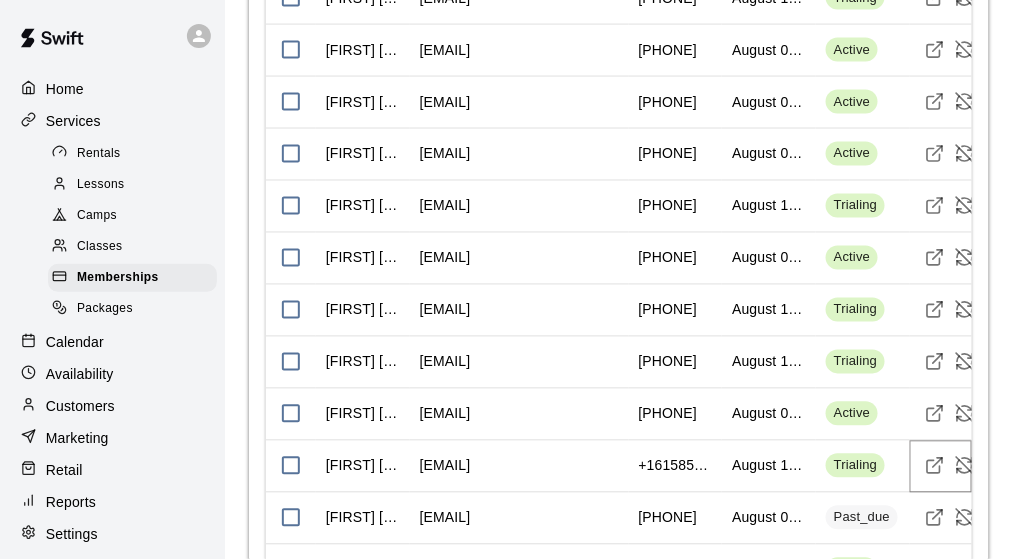 scroll, scrollTop: 2600, scrollLeft: 0, axis: vertical 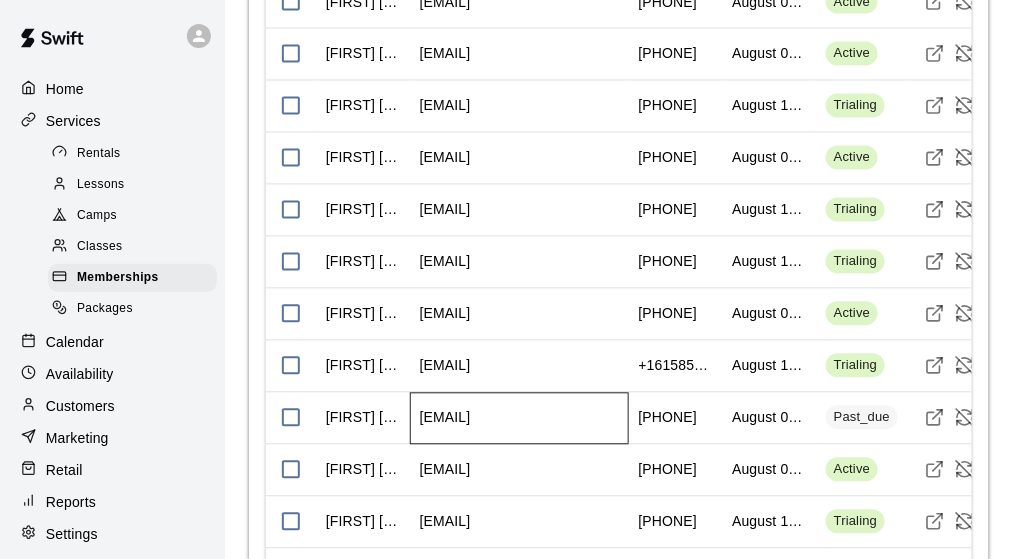 click on "kpyburn20@gmail.com" at bounding box center (445, 418) 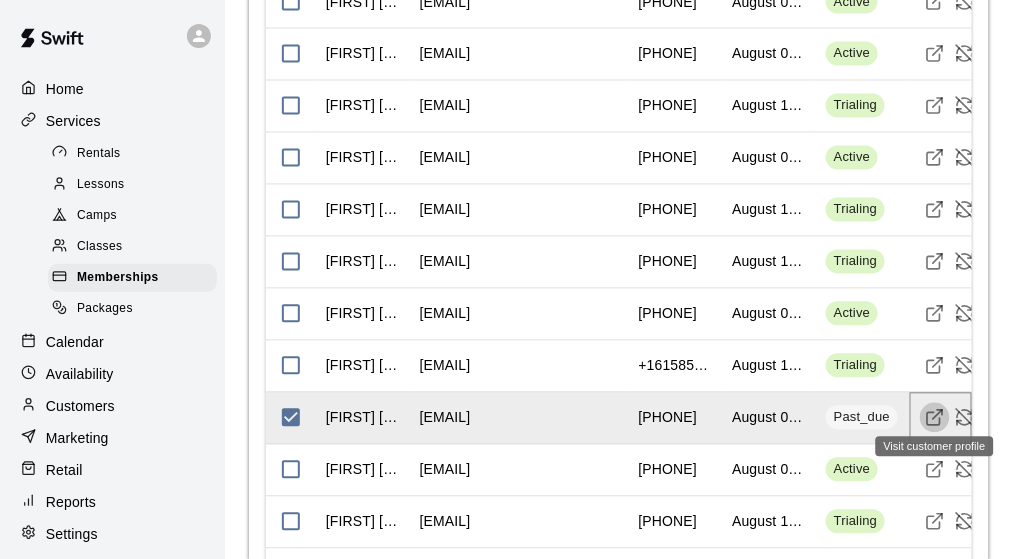 click 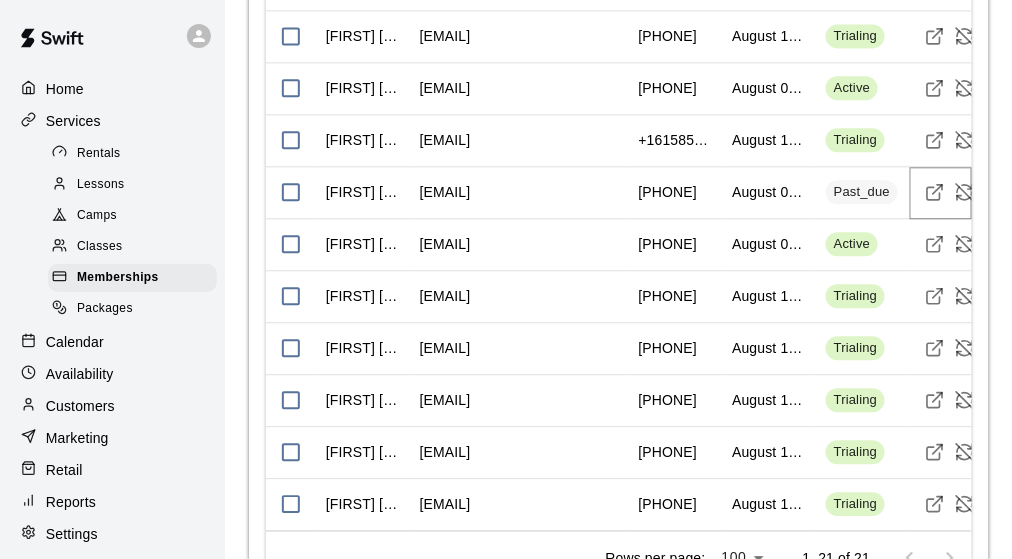 scroll, scrollTop: 2800, scrollLeft: 0, axis: vertical 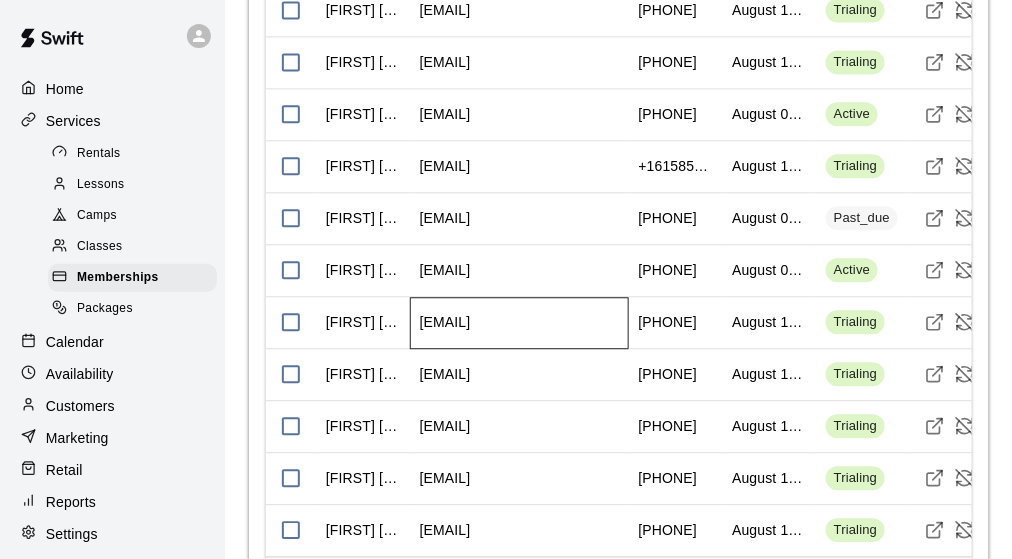 click on "ben.youree@gmail.com" at bounding box center [445, 322] 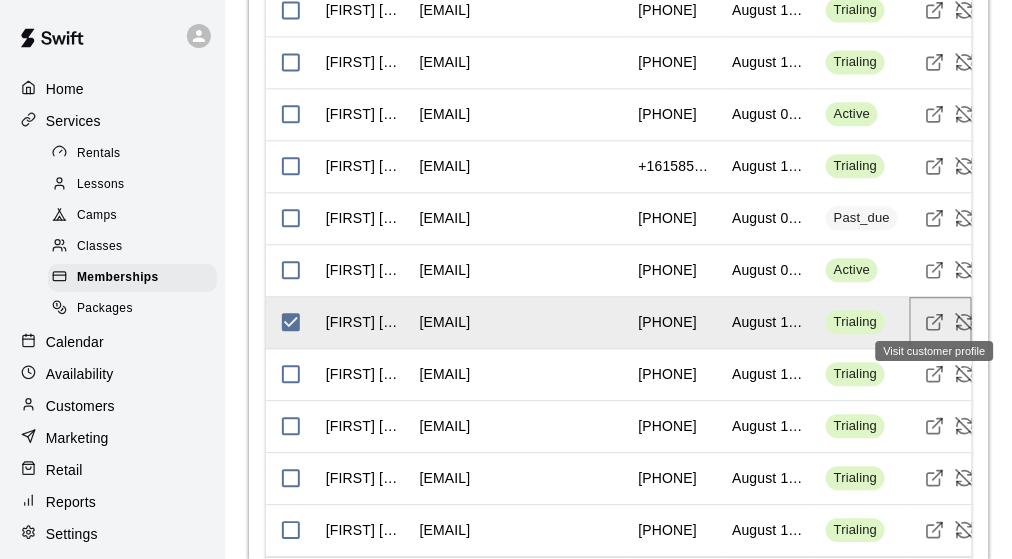 click 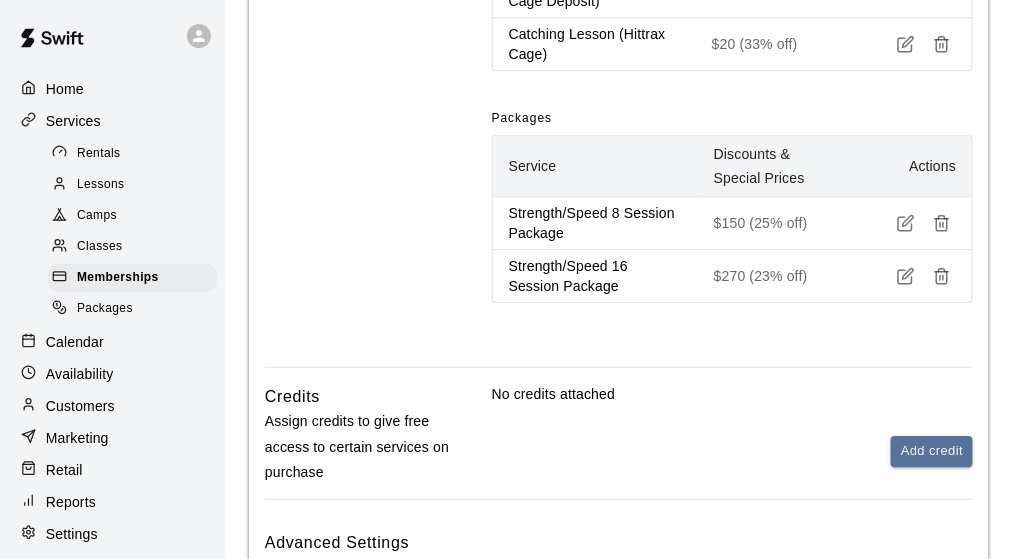 scroll, scrollTop: 1204, scrollLeft: 0, axis: vertical 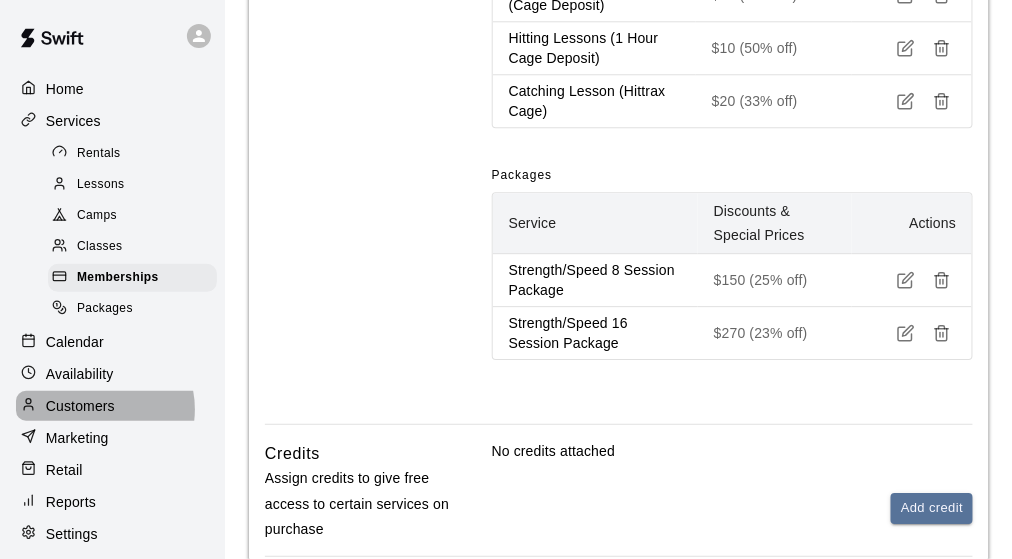 click on "Customers" at bounding box center [80, 406] 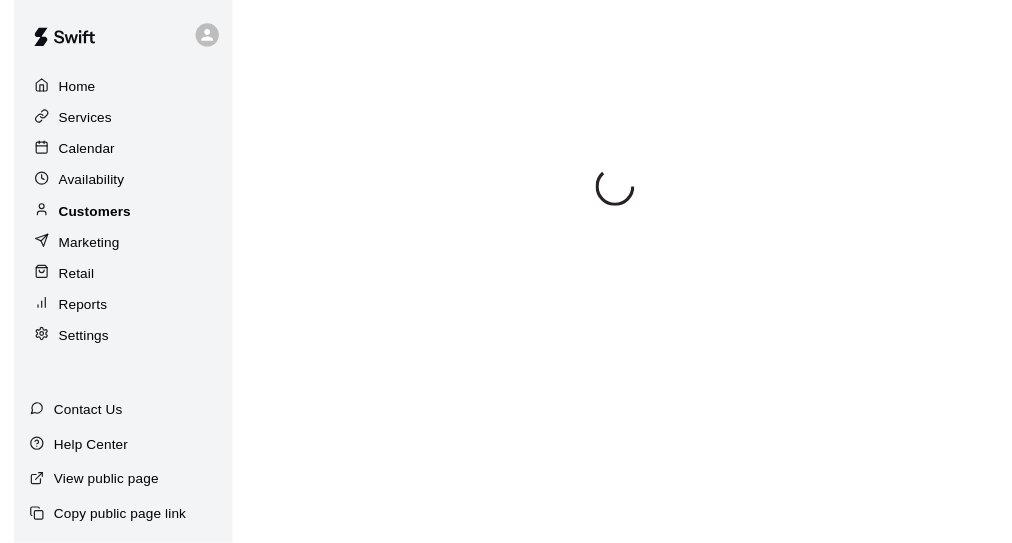 scroll, scrollTop: 0, scrollLeft: 0, axis: both 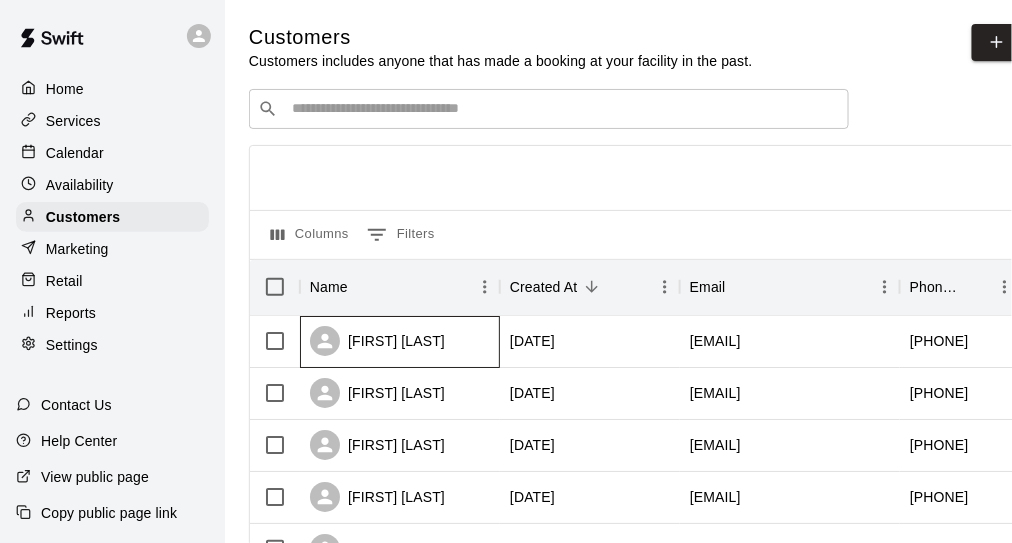 click on "[FIRST] [LAST]" at bounding box center [400, 342] 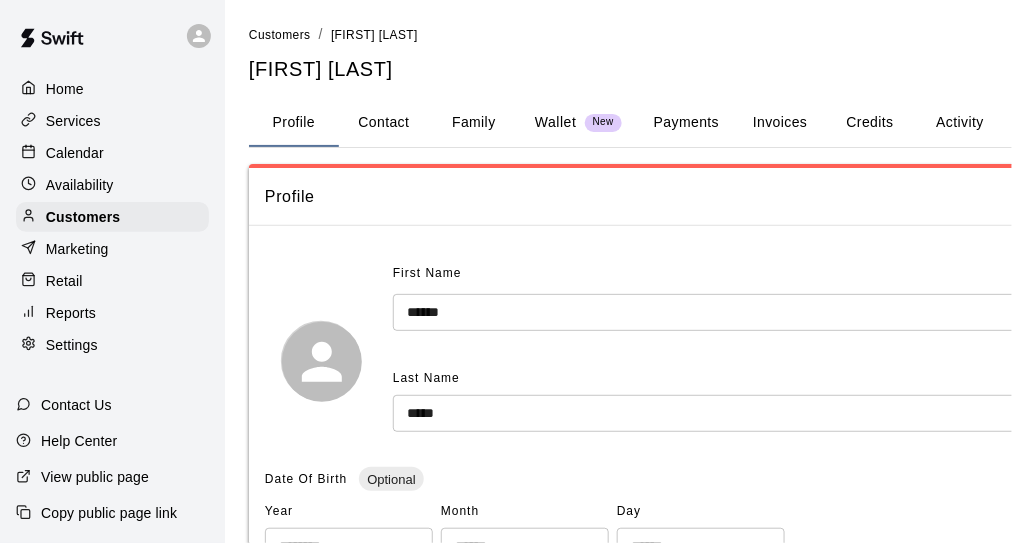 click on "Family" at bounding box center (474, 123) 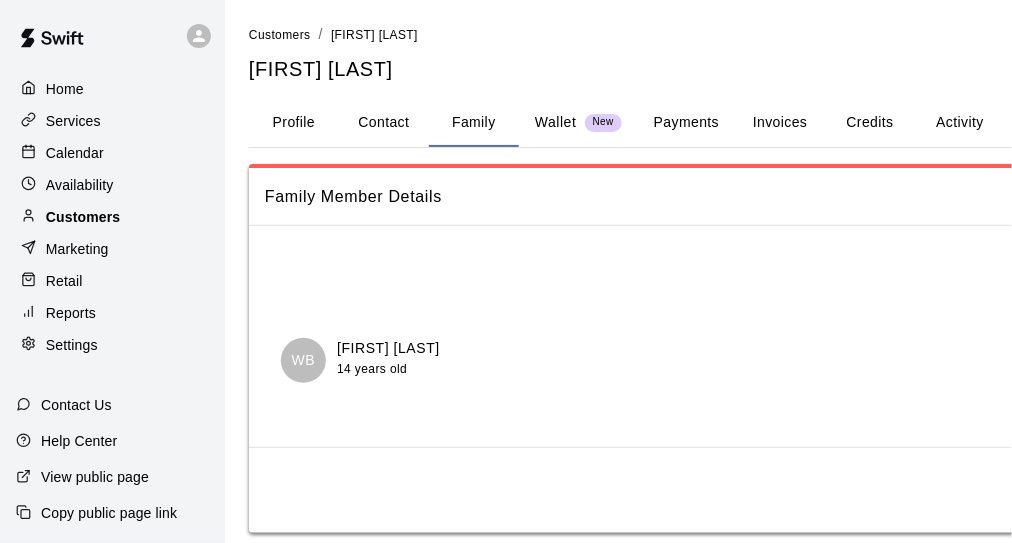 click on "Customers" at bounding box center (83, 217) 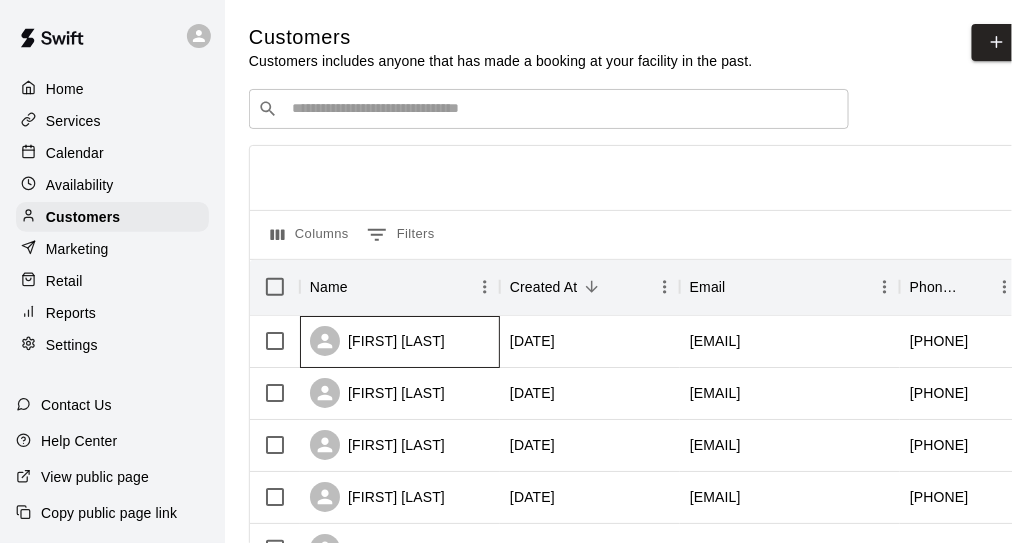 click on "[FIRST] [LAST]" at bounding box center (377, 341) 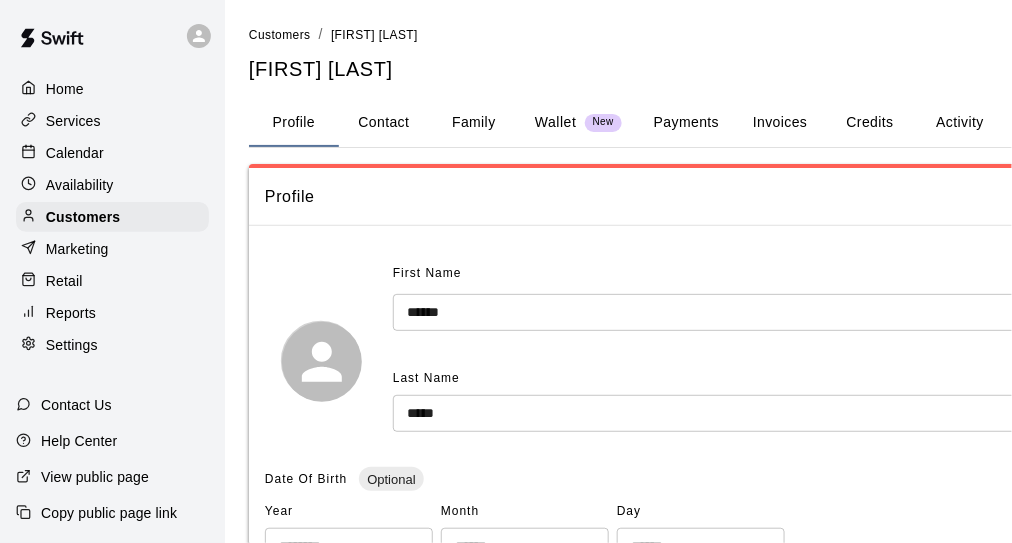 click on "Contact" at bounding box center [384, 123] 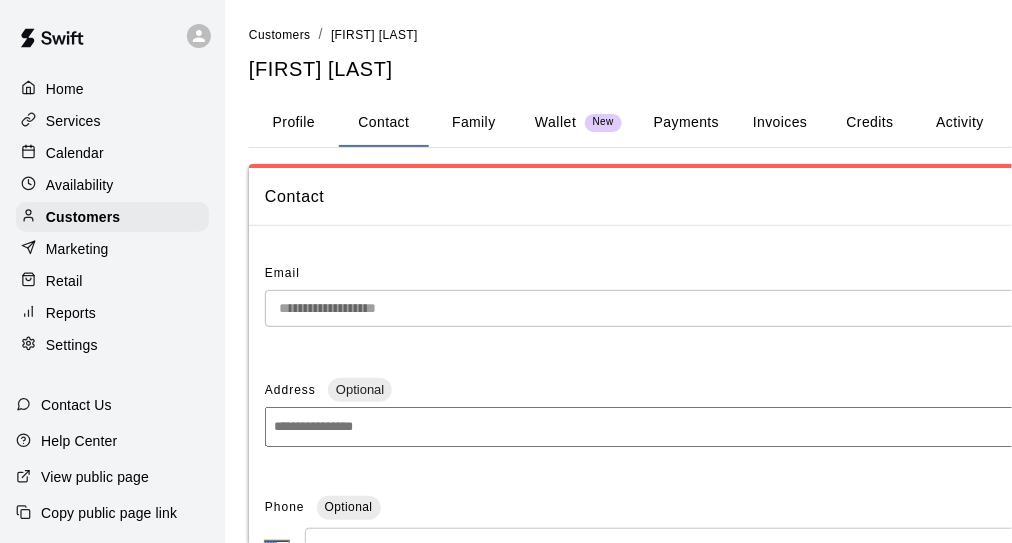 click on "Family" at bounding box center [474, 123] 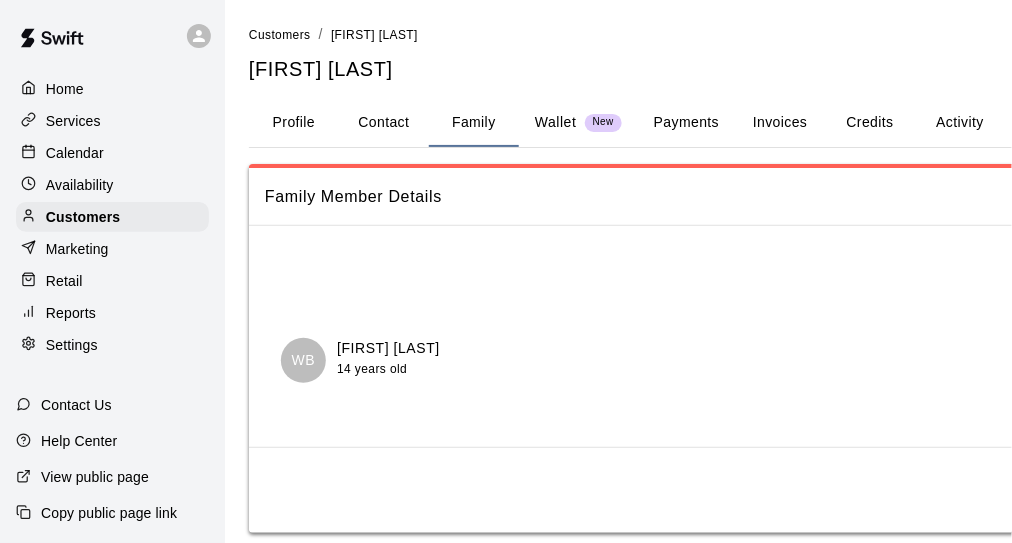 click on "Payments" at bounding box center [686, 123] 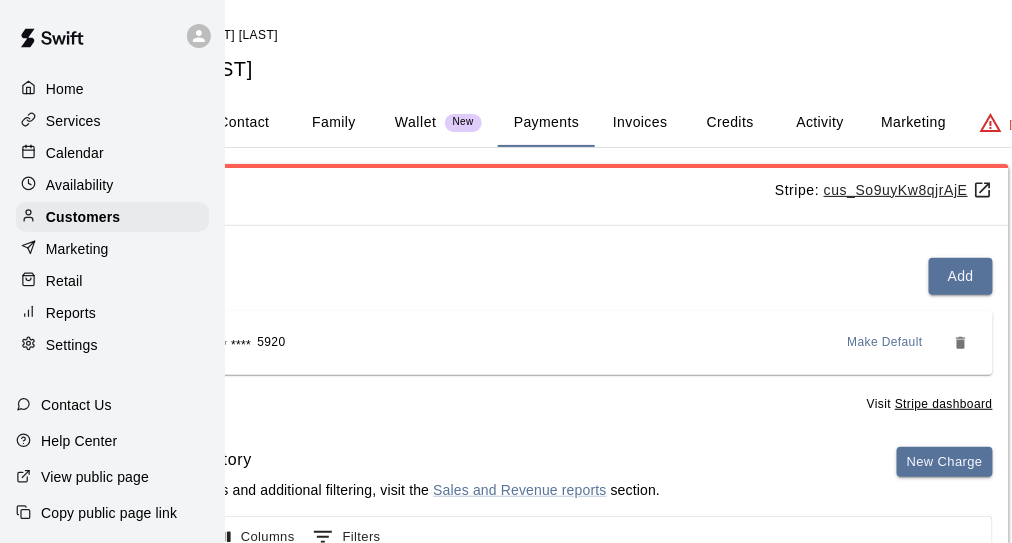 scroll, scrollTop: 0, scrollLeft: 218, axis: horizontal 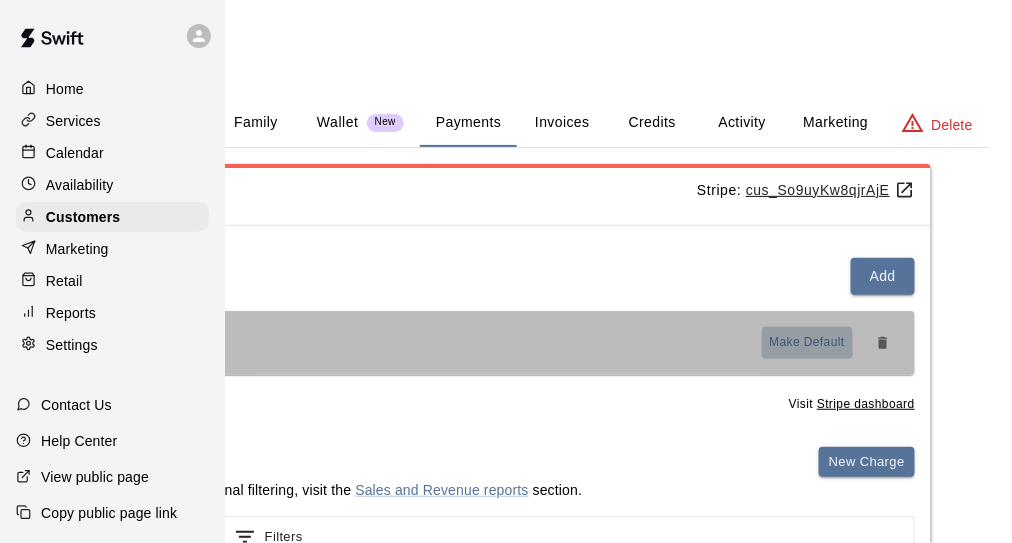 click on "Make Default" at bounding box center (808, 343) 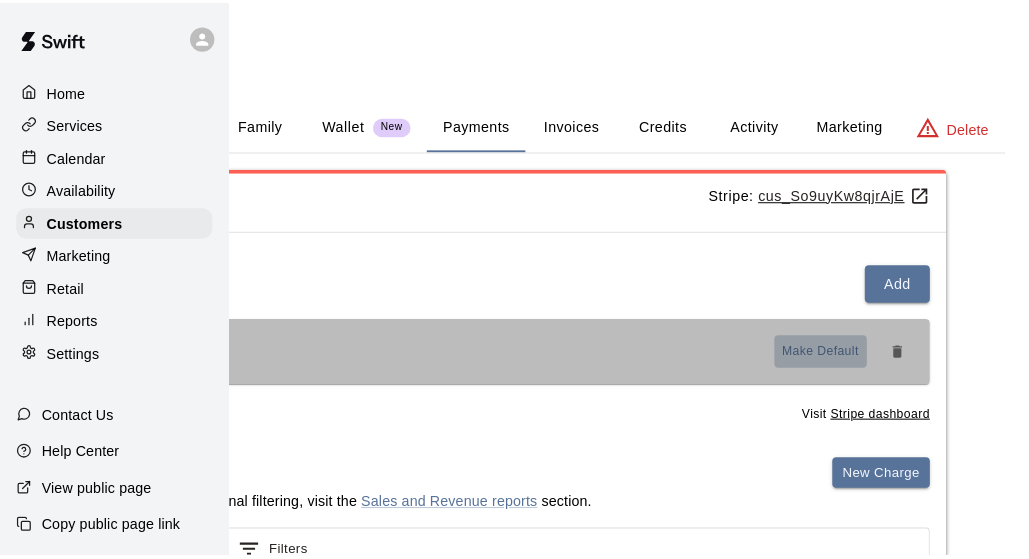scroll, scrollTop: 0, scrollLeft: 201, axis: horizontal 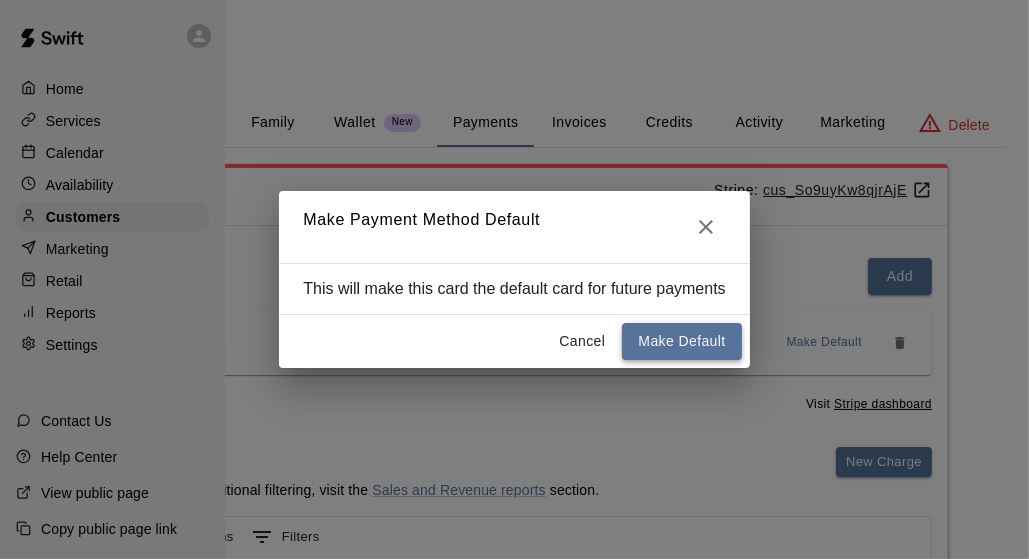 click on "Make Default" at bounding box center (681, 341) 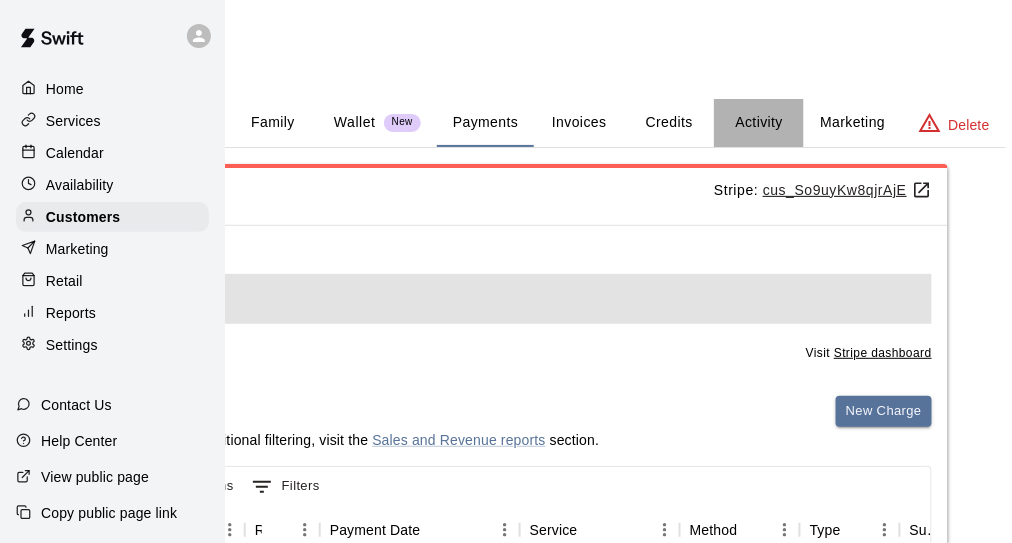 click on "Activity" at bounding box center (759, 123) 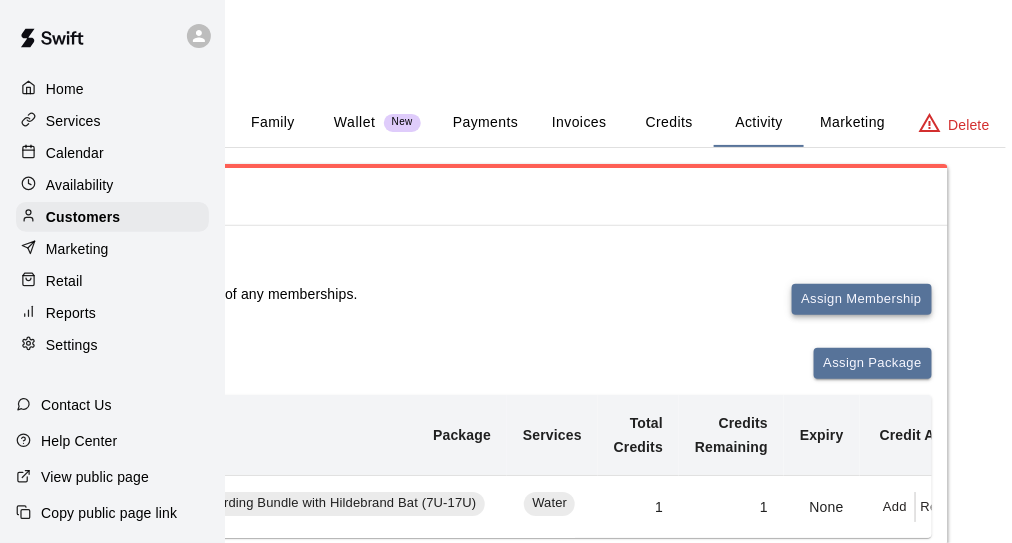 click on "Assign Membership" at bounding box center (862, 299) 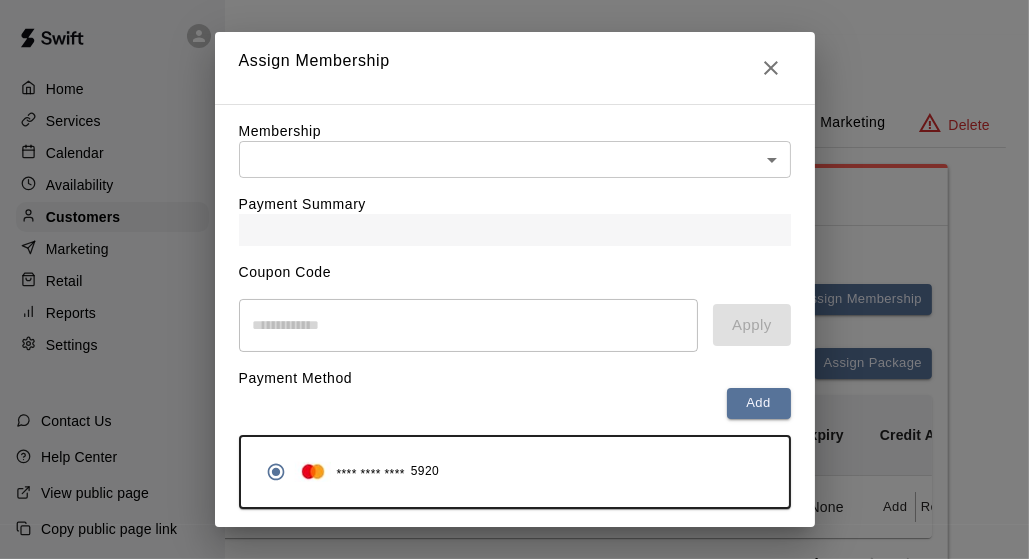 click on "Home Services Calendar Availability Customers Marketing Retail Reports Settings Contact Us Help Center View public page Copy public page link Customers / Thomas Bruff Thomas Bruff Profile Contact Family Wallet New Payments Invoices Credits Activity Marketing Delete Activity Memberships This customer is not part of any memberships. Assign Membership Packages Assign Package Purchase Date   Package Services Total Credits Credits Remaining Expiry Credit Actions August 04, 2025 6:18 PM Onboarding Bundle with Hildebrand Bat (7U-17U)  Water 1 1 None Add Redeem Rows per page: 5 * 1–1 of 1 Bookings This customer has no bookings. Swift - Edit Customer Close cross-small Assign Membership Membership ​ ​ Payment Summary Coupon Code ​ Apply Payment Method   Add **** **** **** 5920 Cancel Assign membership" at bounding box center [313, 358] 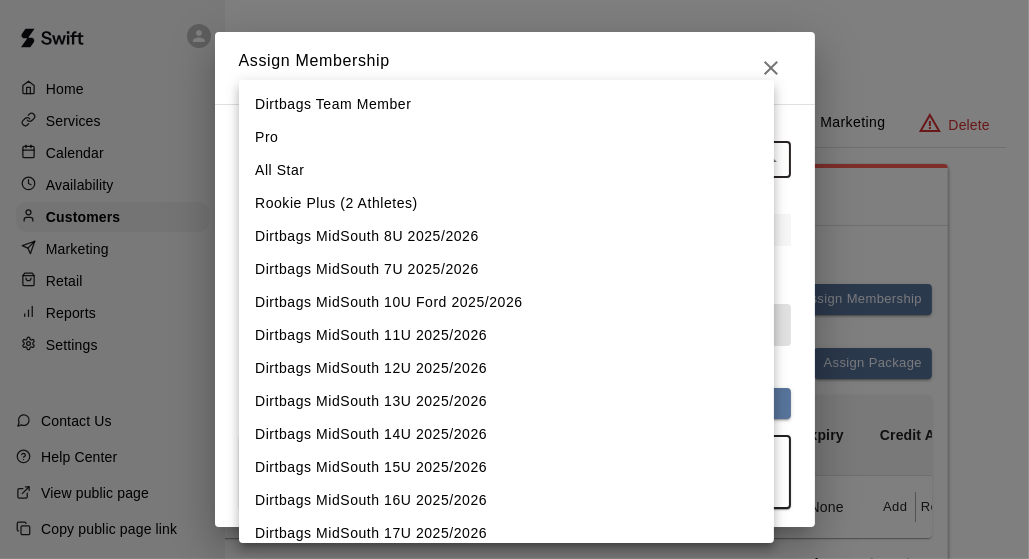 scroll, scrollTop: 100, scrollLeft: 0, axis: vertical 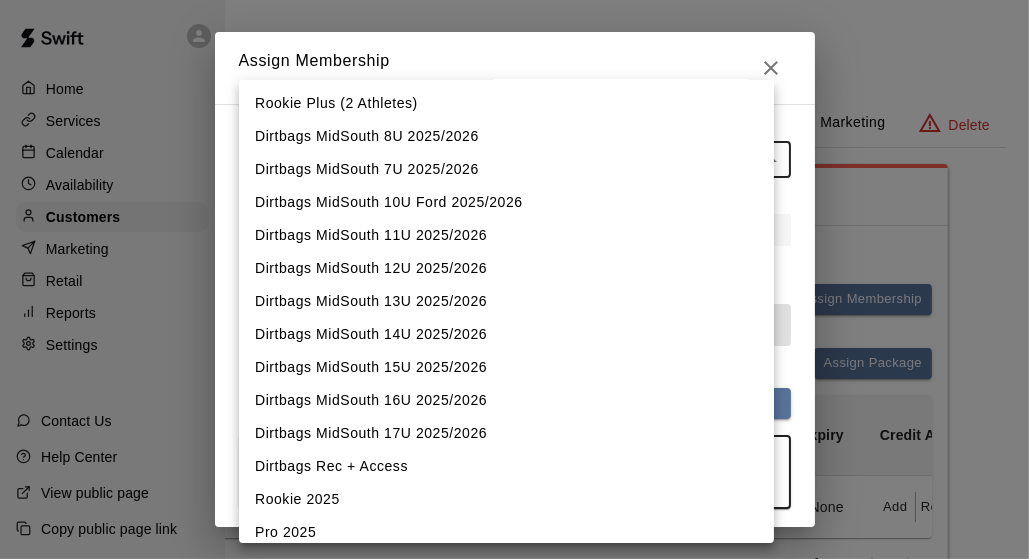 click on "Dirtbags MidSouth 15U 2025/2026" at bounding box center (506, 367) 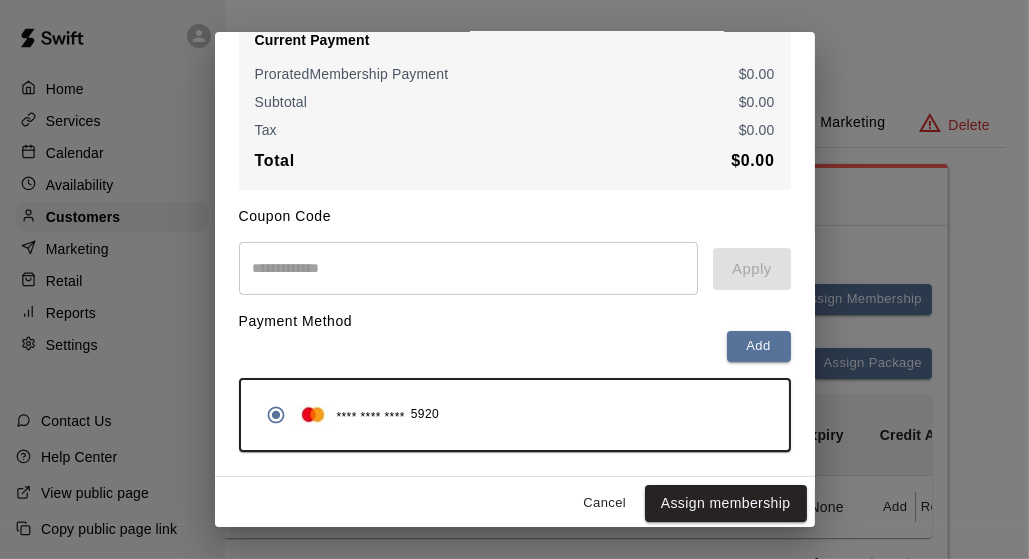 scroll, scrollTop: 320, scrollLeft: 0, axis: vertical 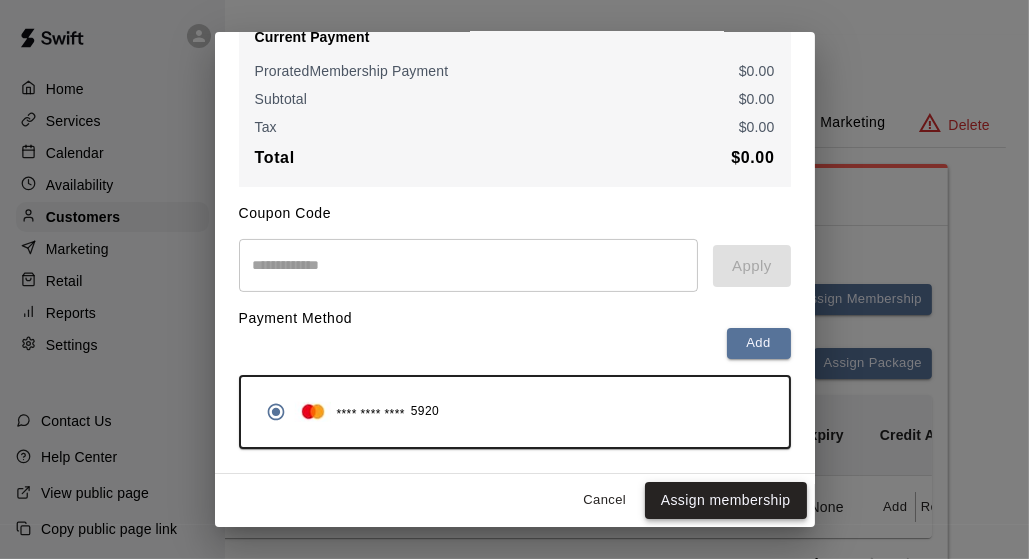 click on "Assign membership" at bounding box center (726, 500) 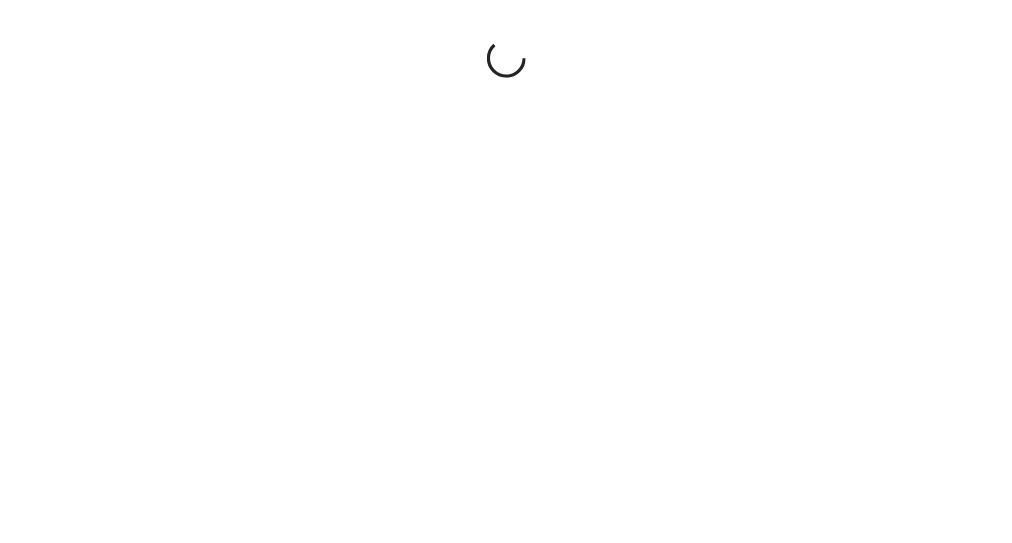 scroll, scrollTop: 0, scrollLeft: 0, axis: both 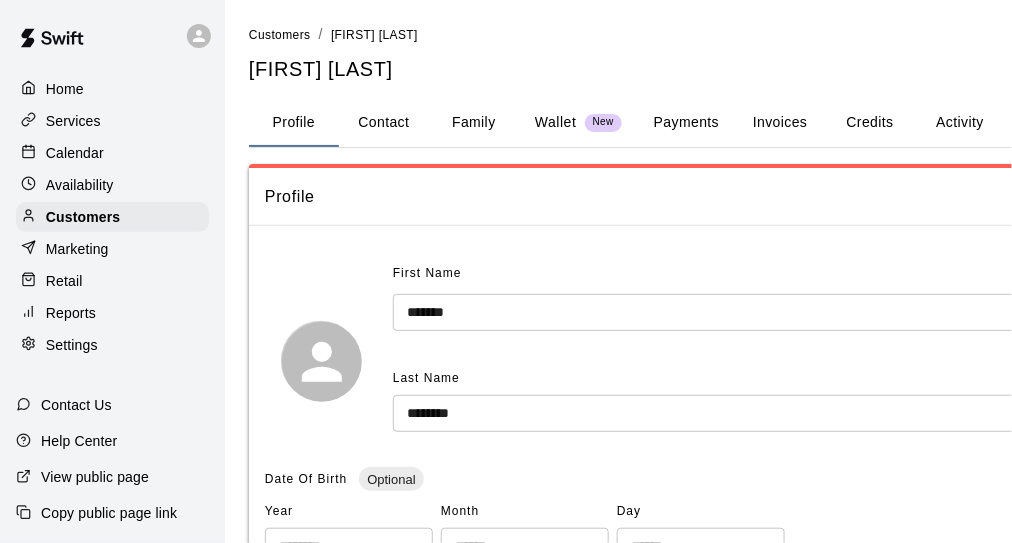 click on "Family" at bounding box center [474, 123] 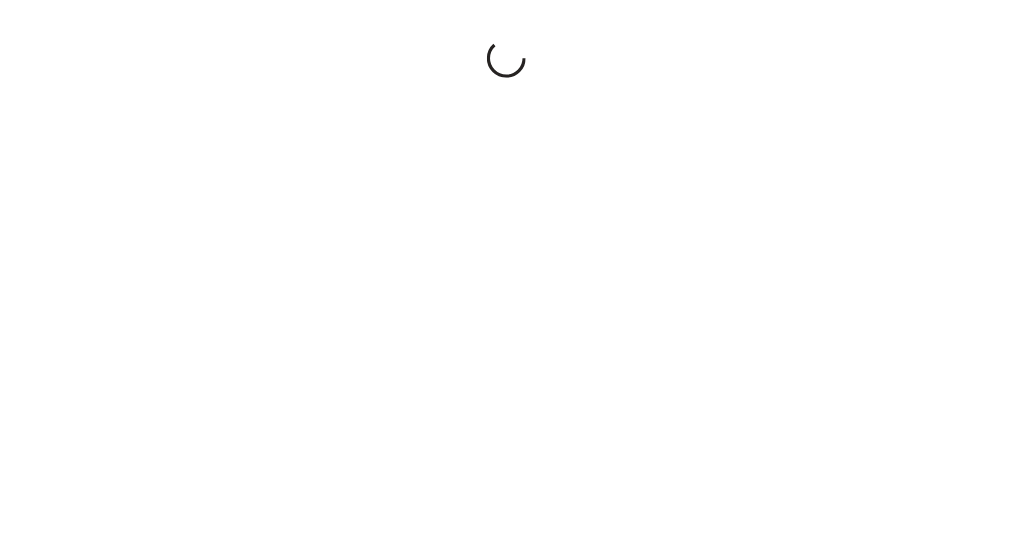 scroll, scrollTop: 0, scrollLeft: 0, axis: both 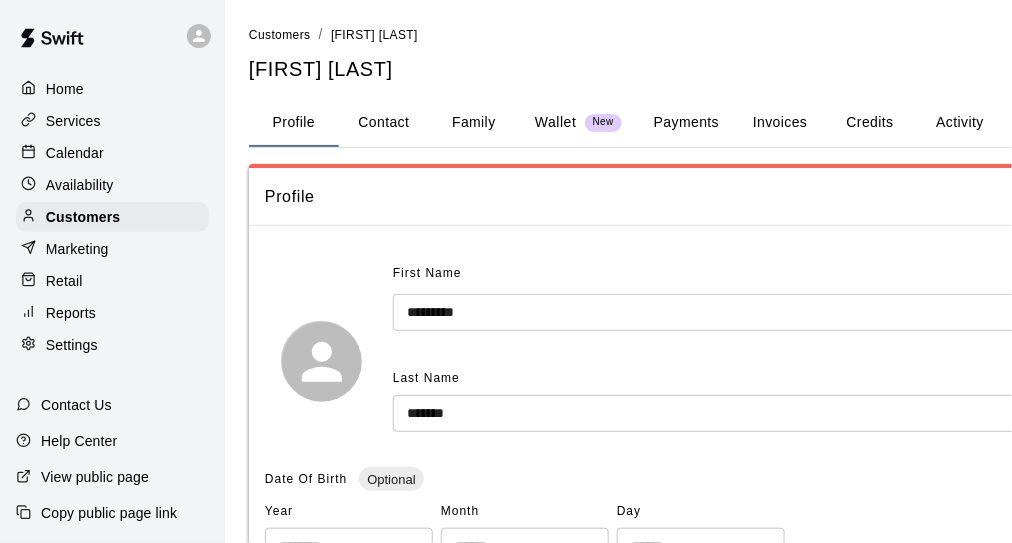 click on "Contact" at bounding box center [384, 123] 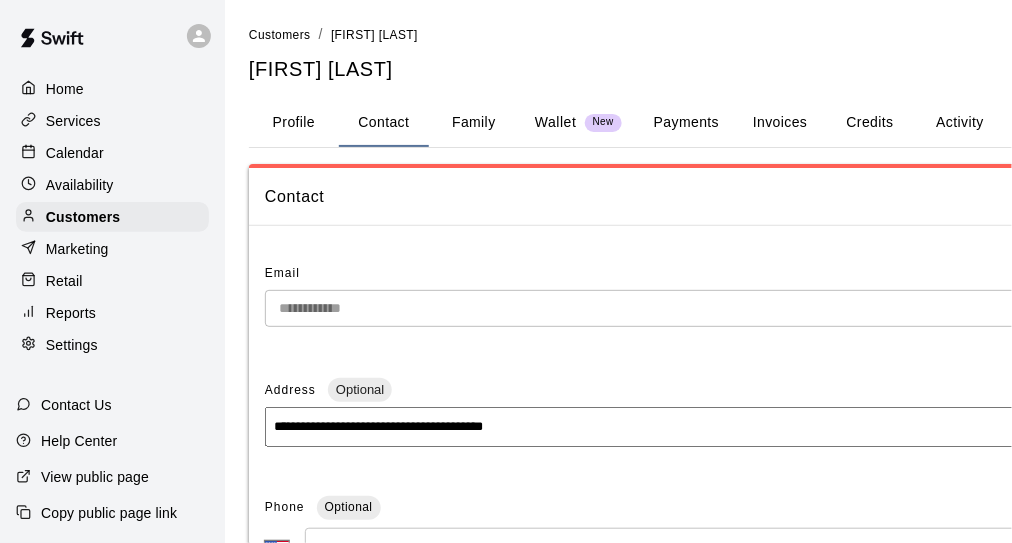 click on "Family" at bounding box center (474, 123) 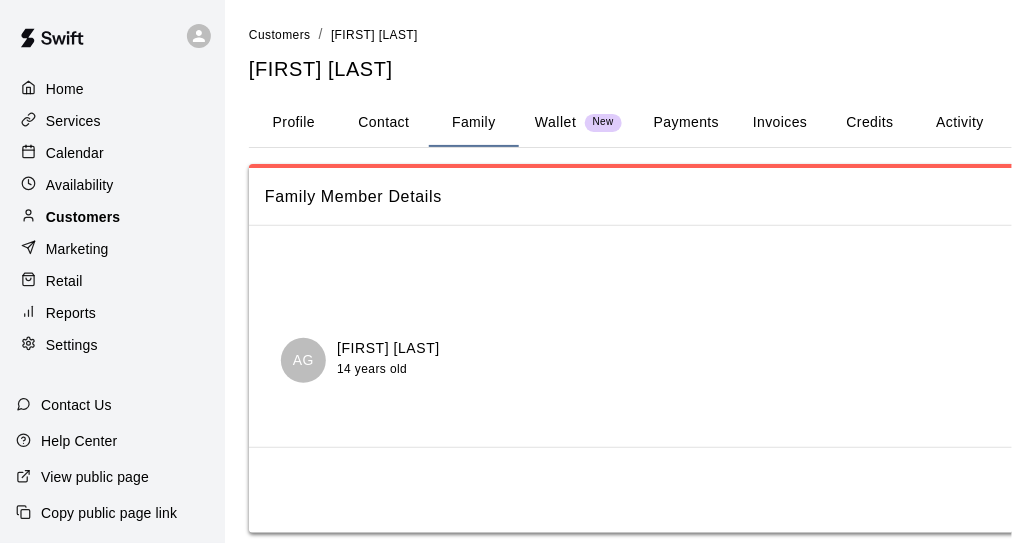 click on "Customers" at bounding box center [83, 217] 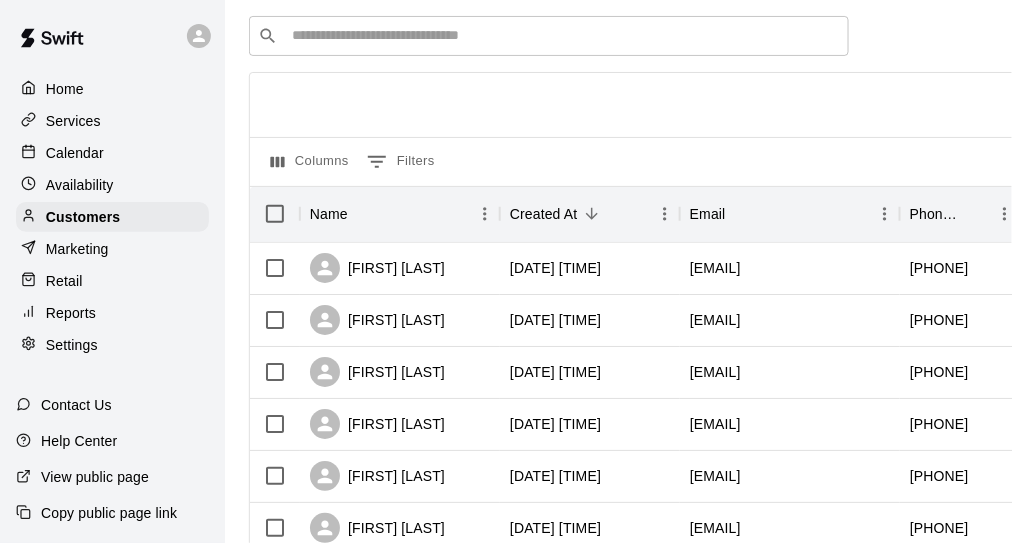 scroll, scrollTop: 100, scrollLeft: 0, axis: vertical 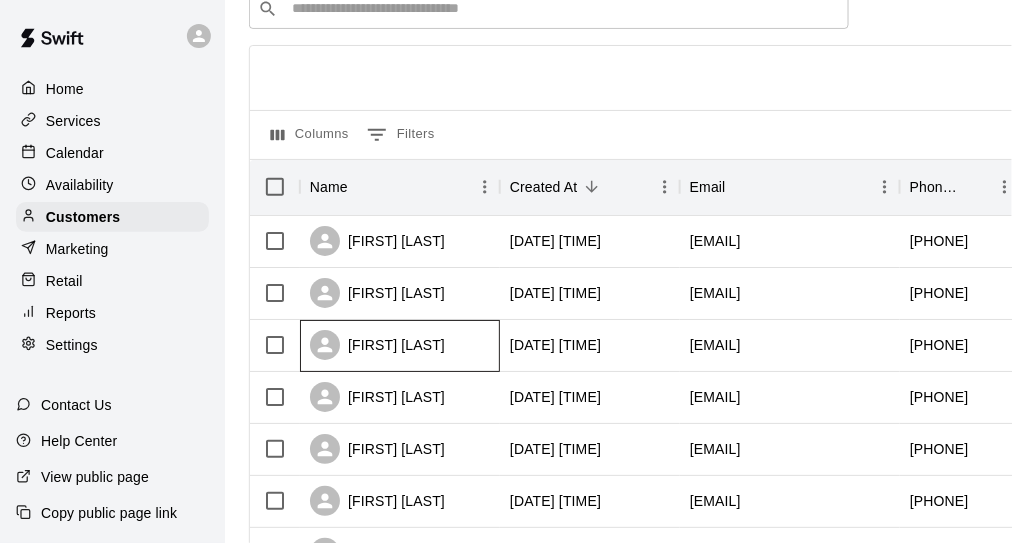 click on "[FIRST] [LAST]" at bounding box center (400, 346) 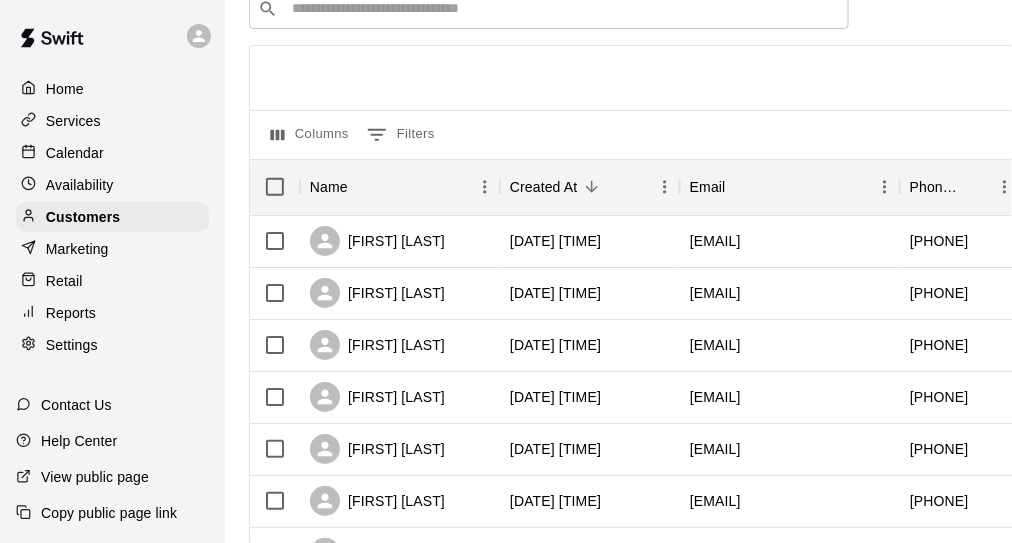scroll, scrollTop: 0, scrollLeft: 0, axis: both 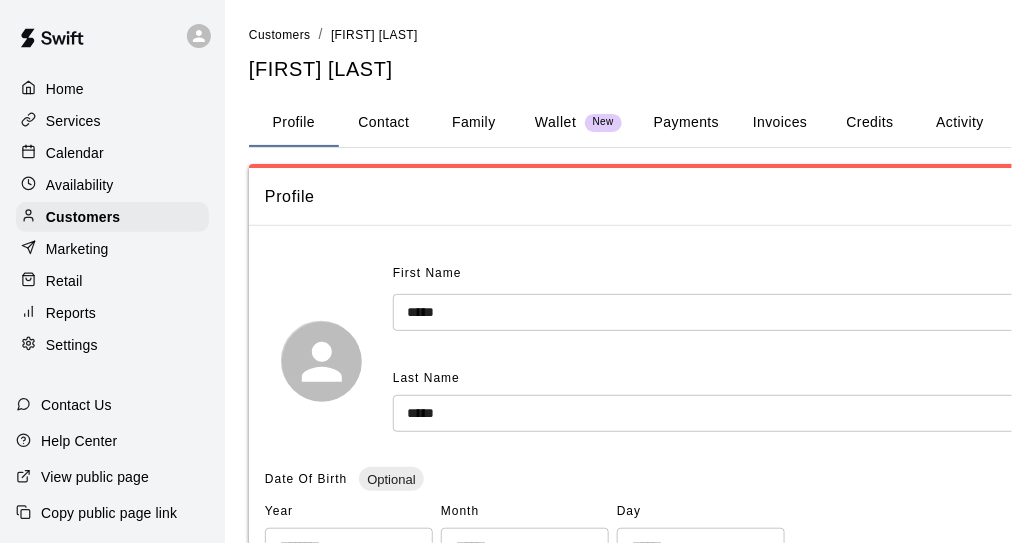 click on "Family" at bounding box center [474, 123] 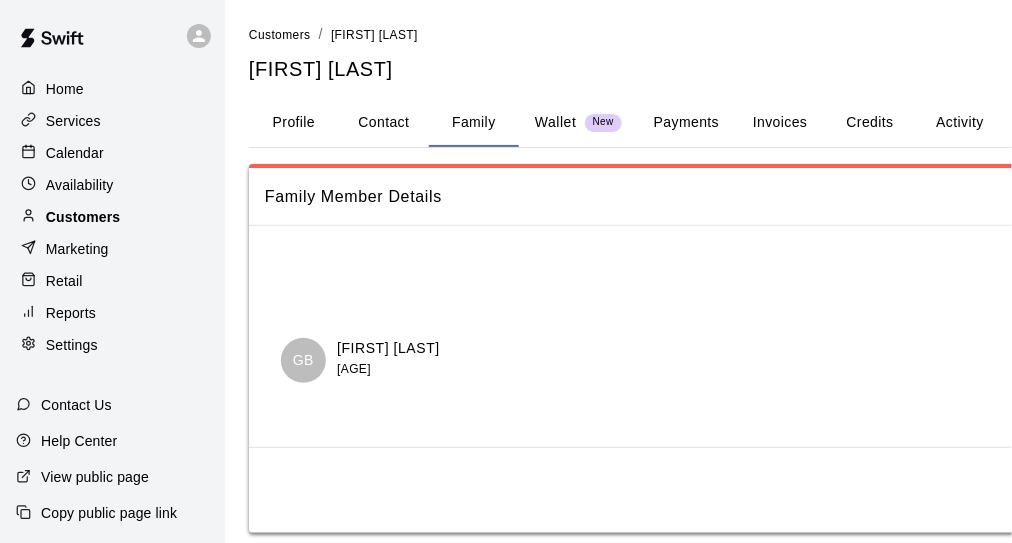 click on "Customers" at bounding box center (83, 217) 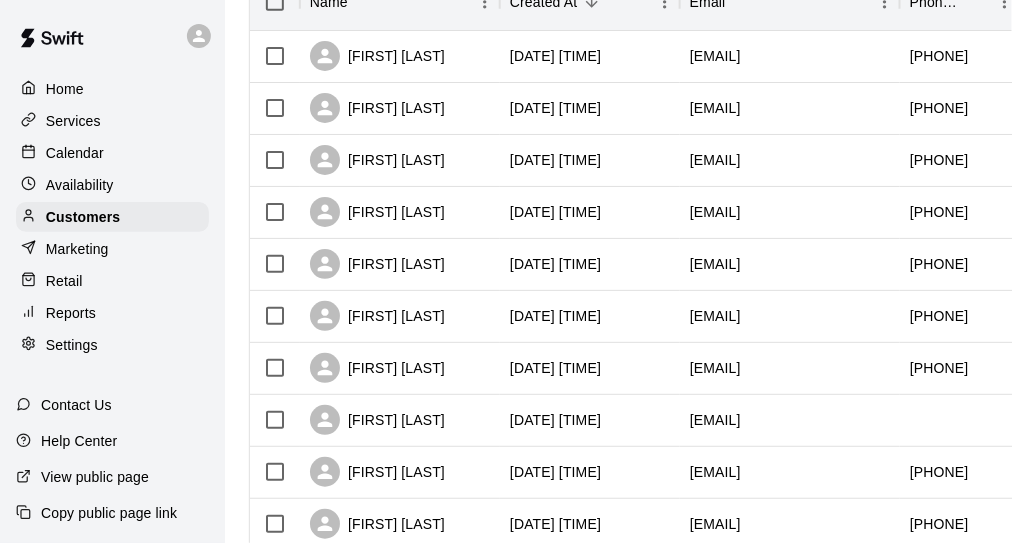 scroll, scrollTop: 300, scrollLeft: 0, axis: vertical 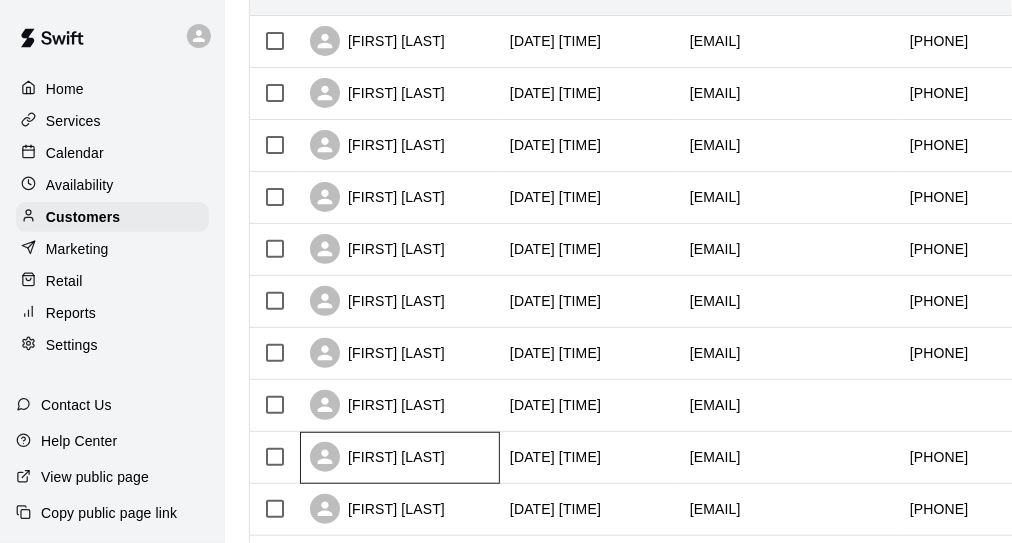 click on "Crystal Love" at bounding box center (400, 458) 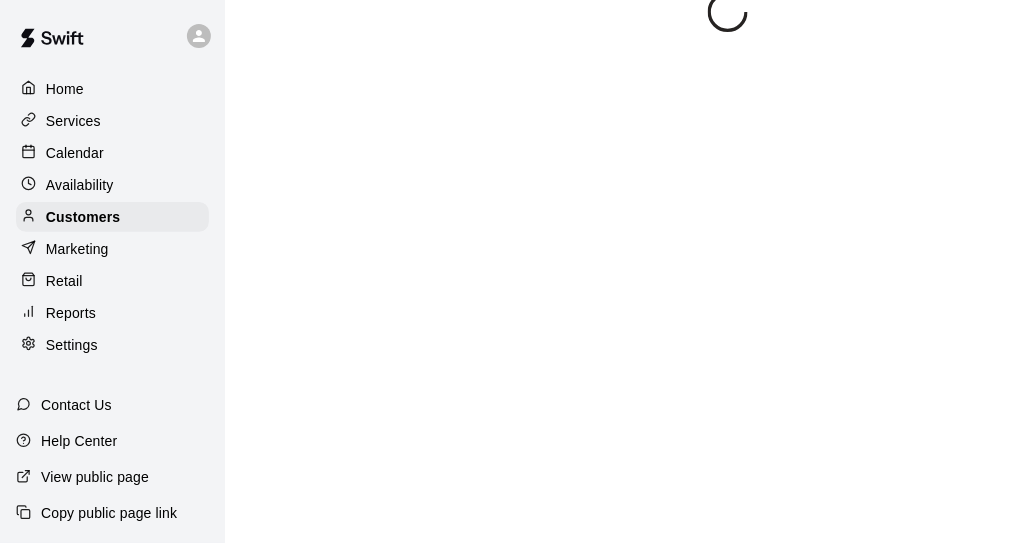 scroll, scrollTop: 0, scrollLeft: 0, axis: both 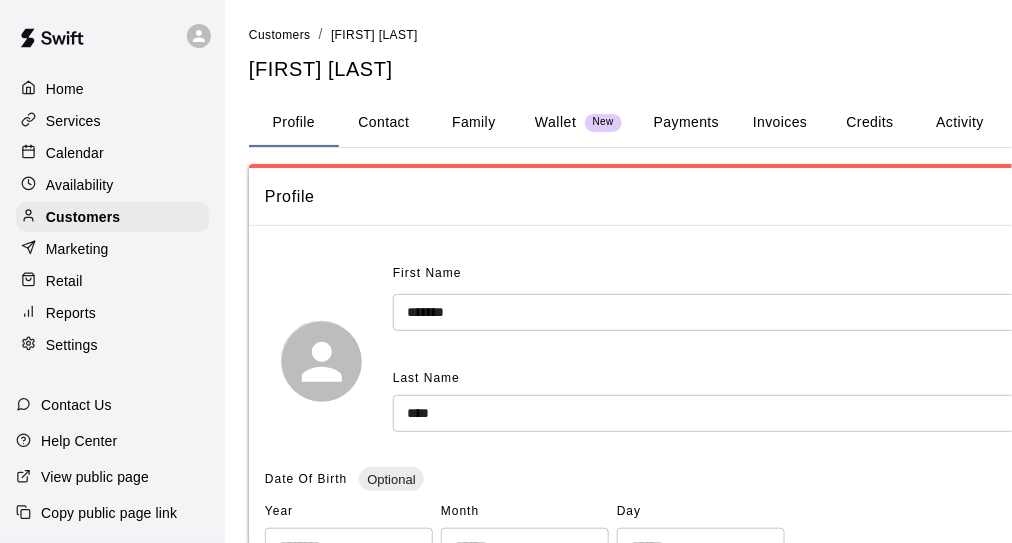 click on "Family" at bounding box center [474, 123] 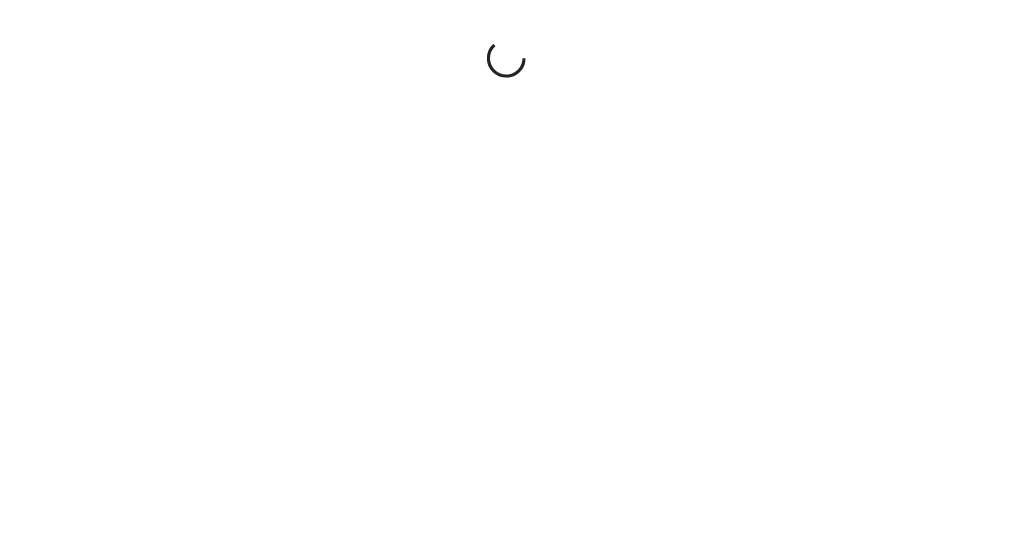 scroll, scrollTop: 0, scrollLeft: 0, axis: both 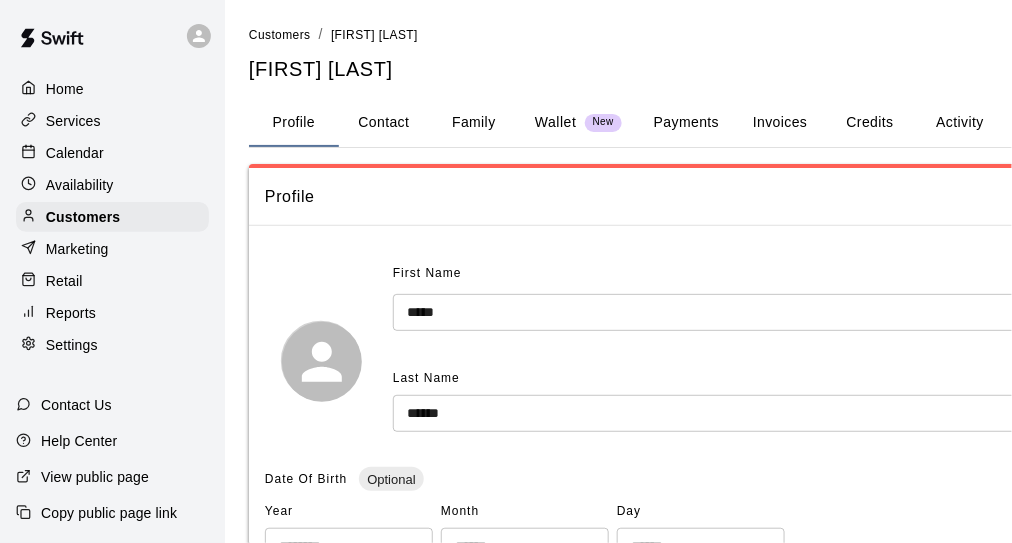 click on "Family" at bounding box center (474, 123) 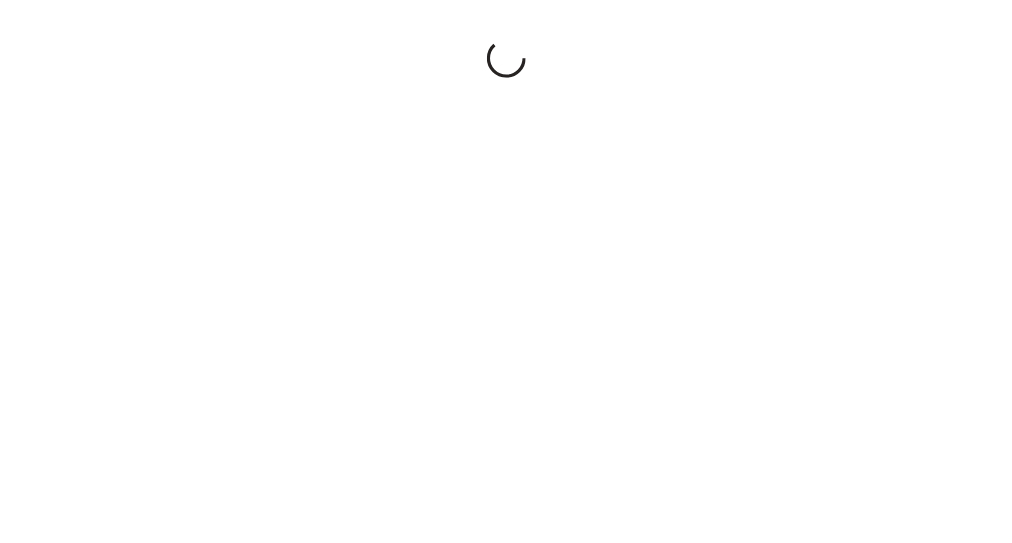 scroll, scrollTop: 0, scrollLeft: 0, axis: both 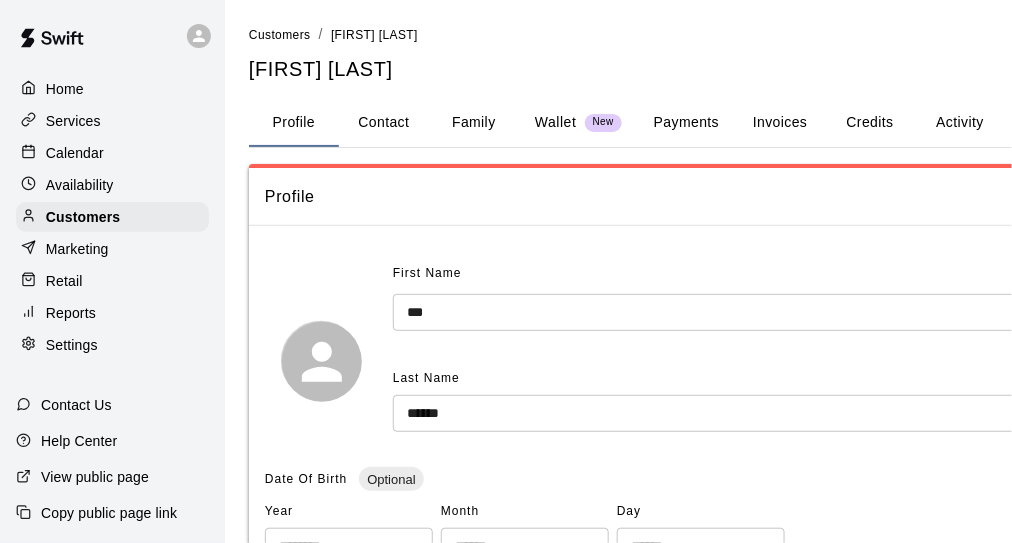 click on "Family" at bounding box center (474, 123) 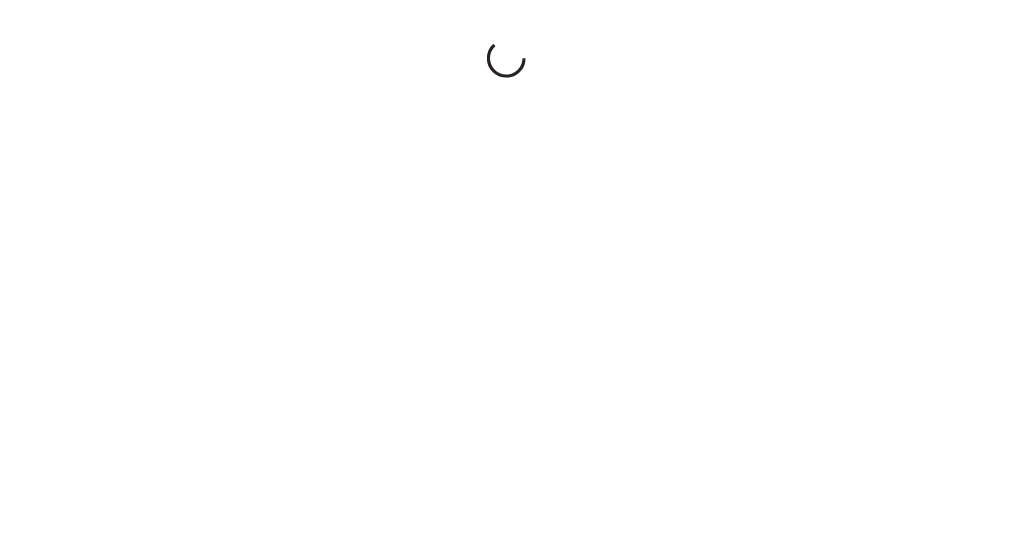 scroll, scrollTop: 0, scrollLeft: 0, axis: both 